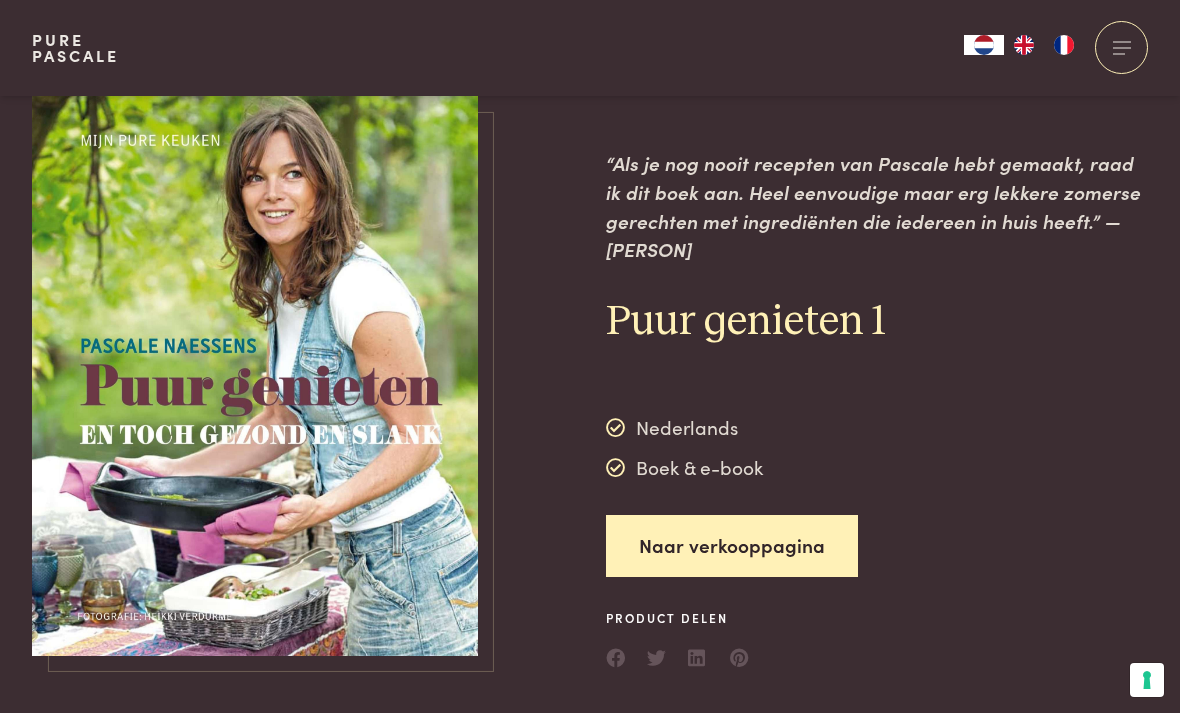 scroll, scrollTop: 42, scrollLeft: 0, axis: vertical 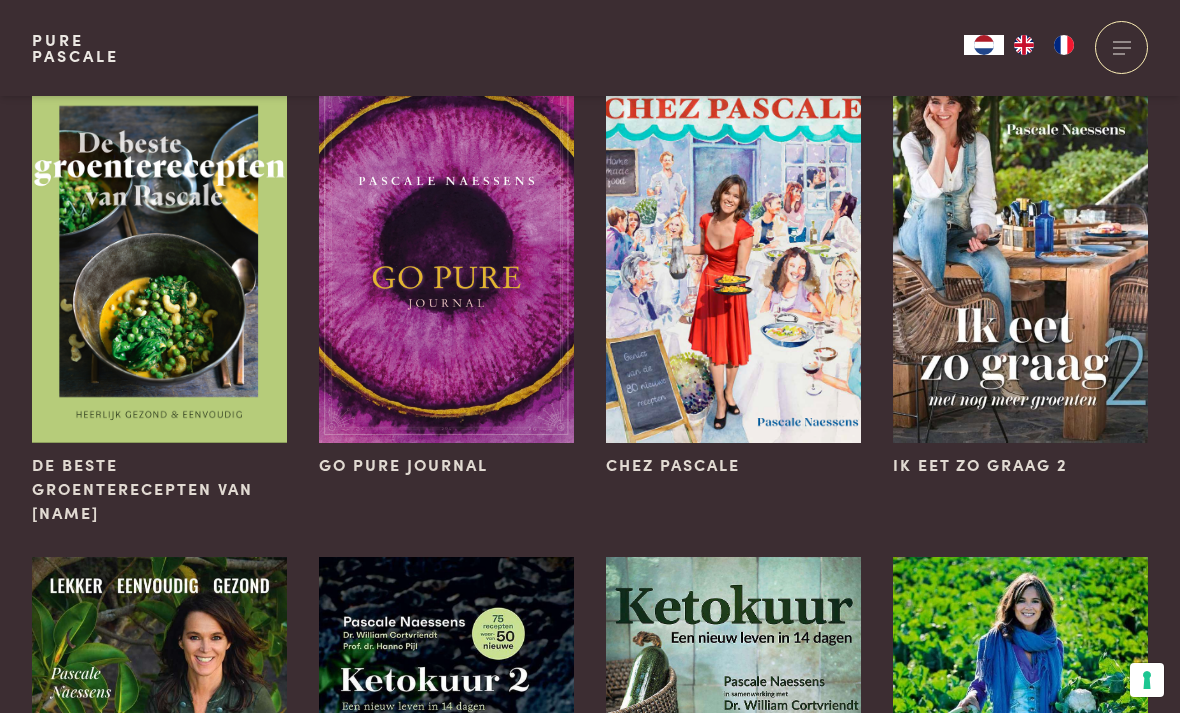 click at bounding box center (159, 251) 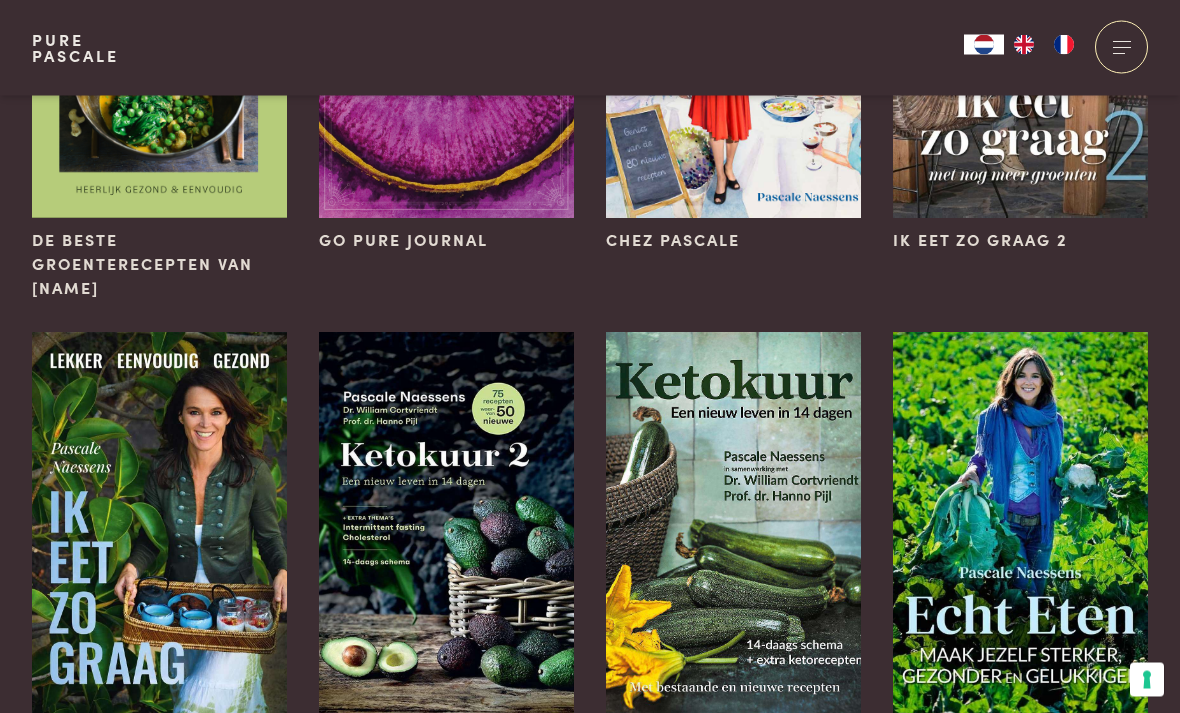 scroll, scrollTop: 928, scrollLeft: 0, axis: vertical 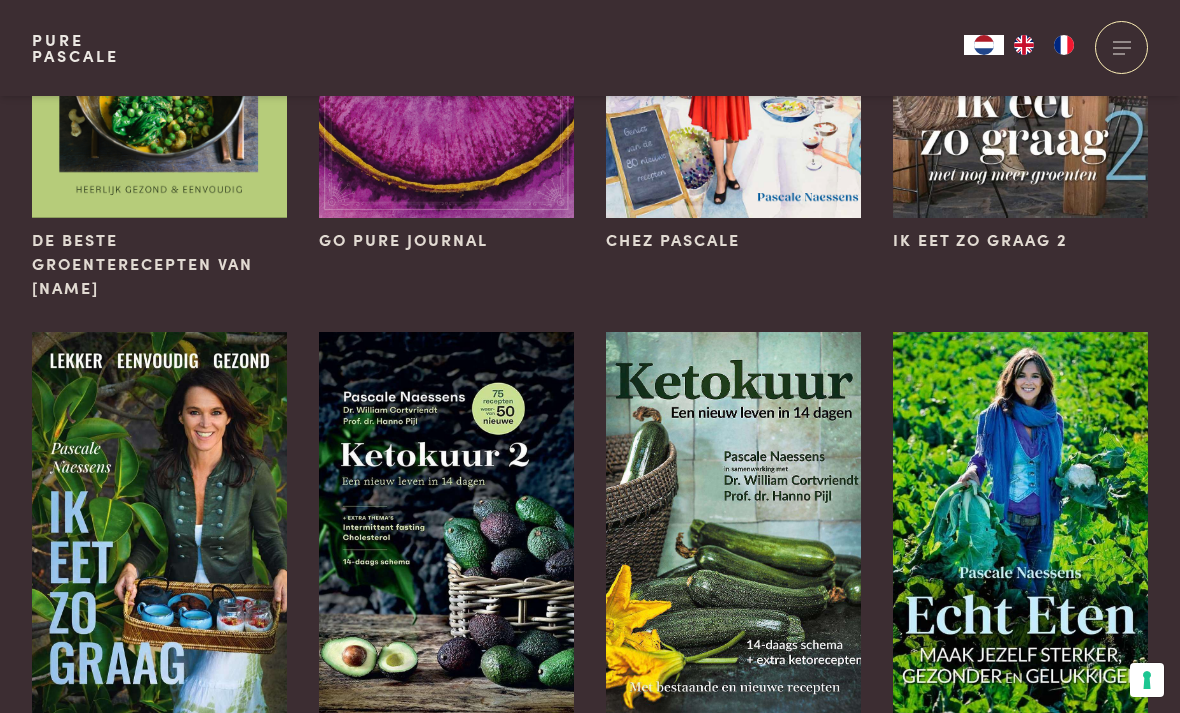click at bounding box center [733, 523] 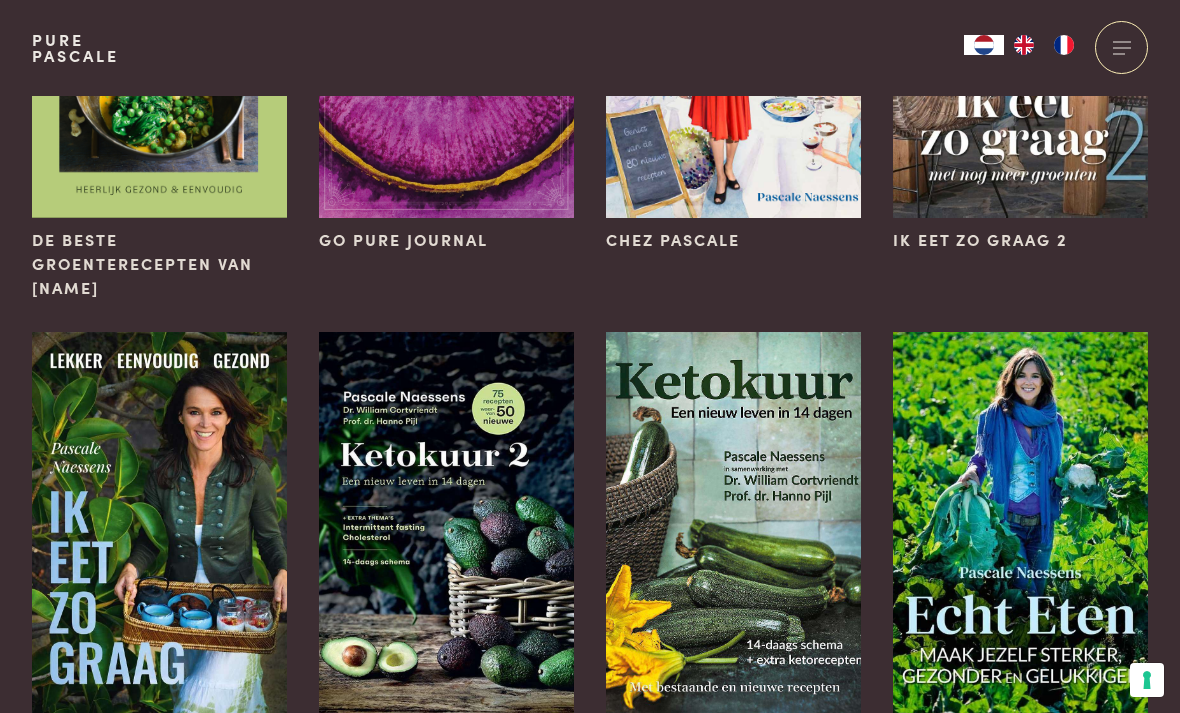 scroll, scrollTop: 992, scrollLeft: 0, axis: vertical 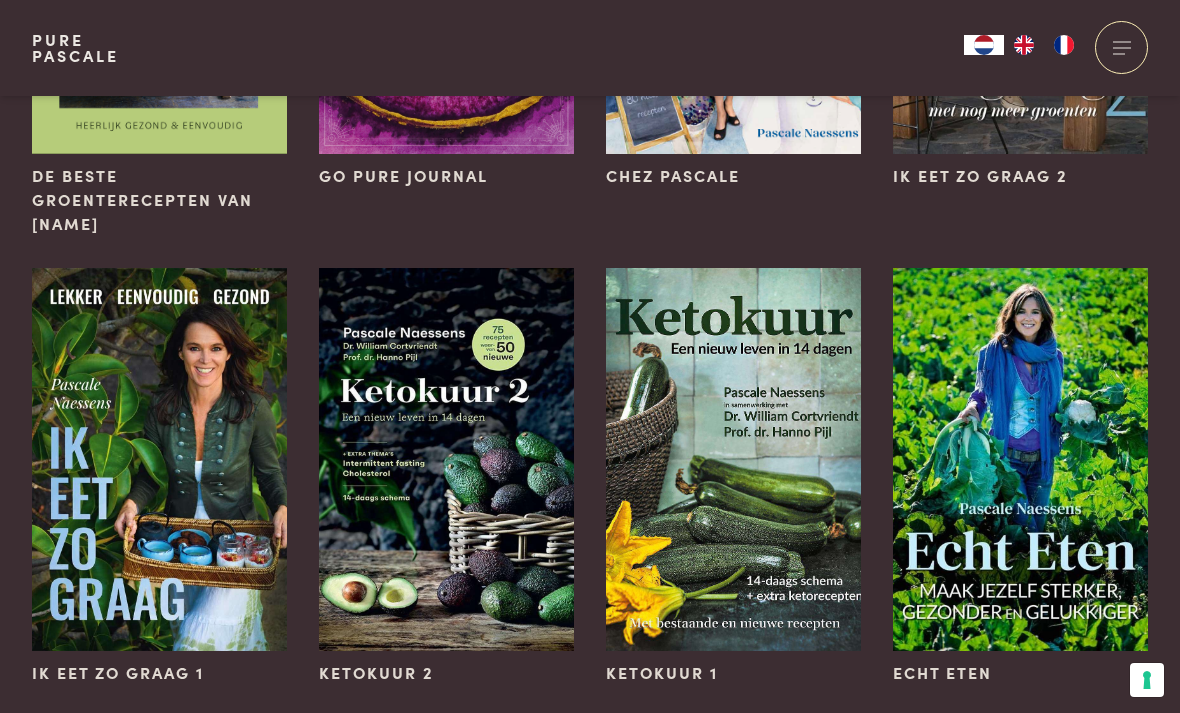 click at bounding box center (446, 459) 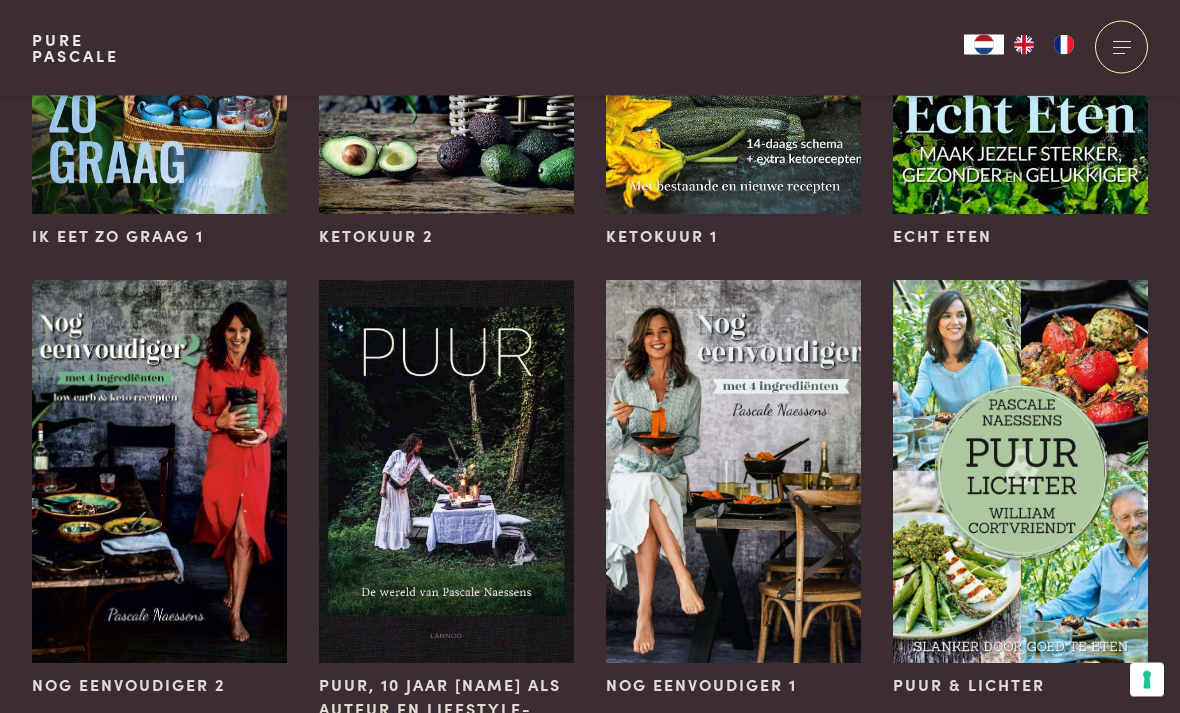 scroll, scrollTop: 1430, scrollLeft: 0, axis: vertical 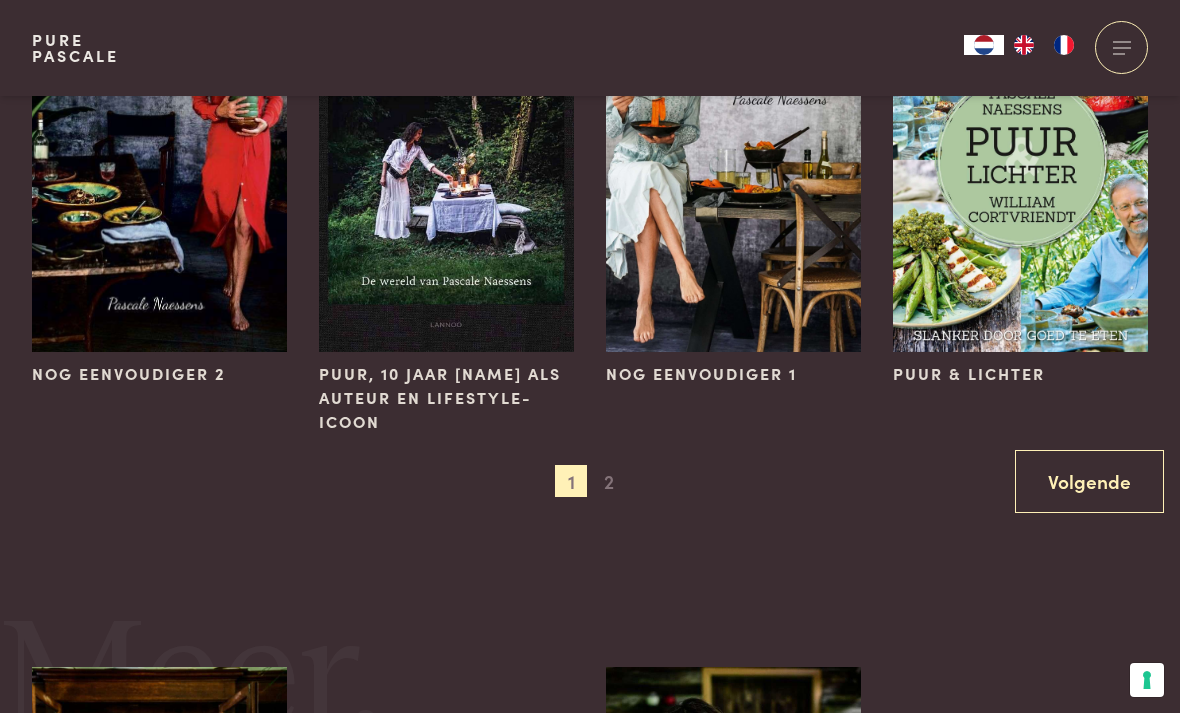 click on "2" at bounding box center (609, 481) 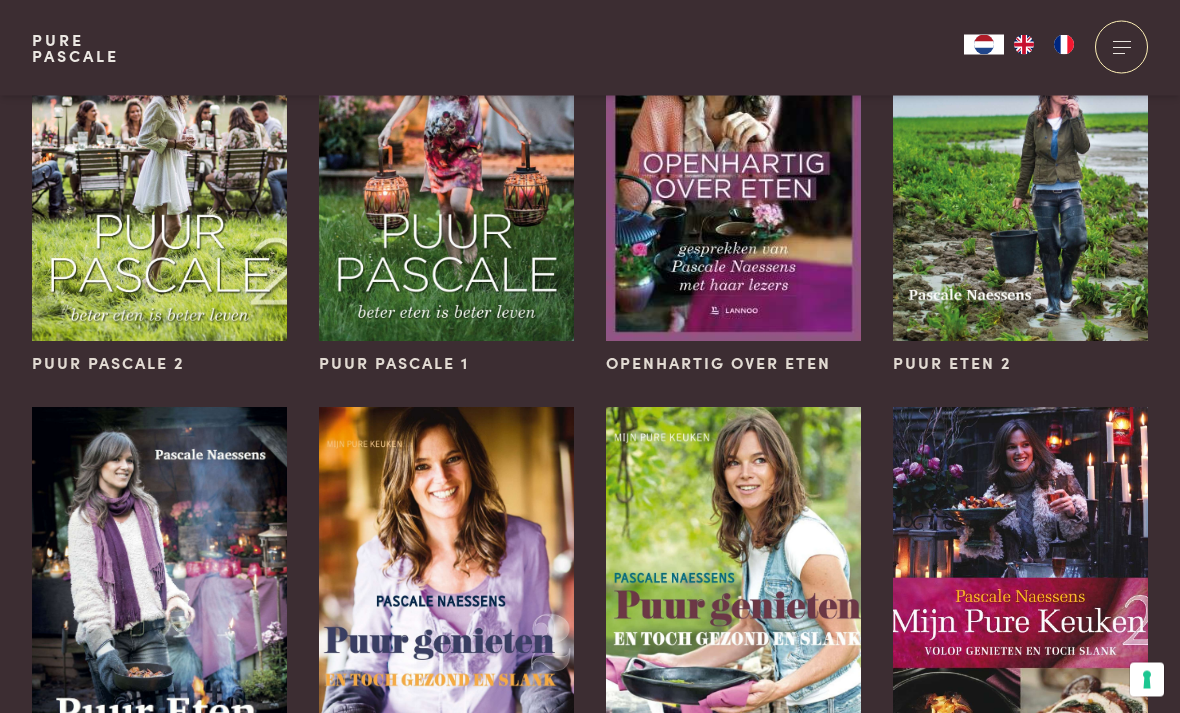 scroll, scrollTop: 301, scrollLeft: 0, axis: vertical 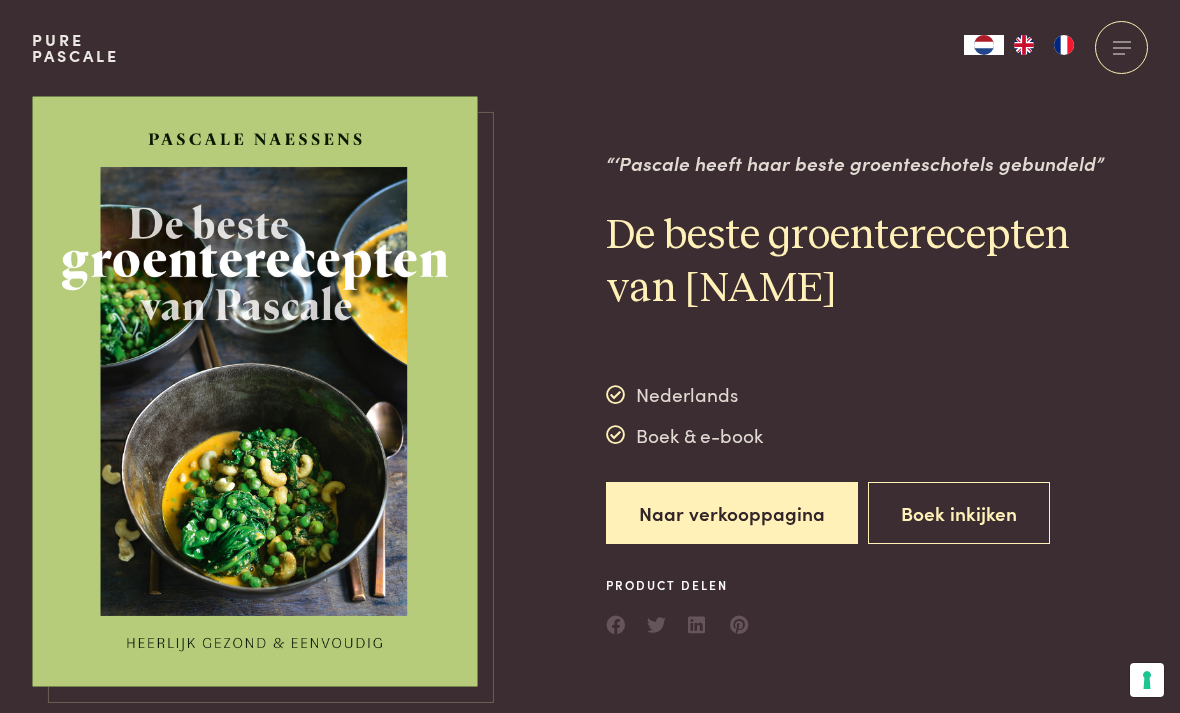 click on "“‘Pascale heeft haar beste groenteschotels gebundeld”   De beste groenterecepten van Pascale
Nederlands
Boek & e-book
Naar verkooppagina
Boek inkijken
Product delen" at bounding box center [877, 394] 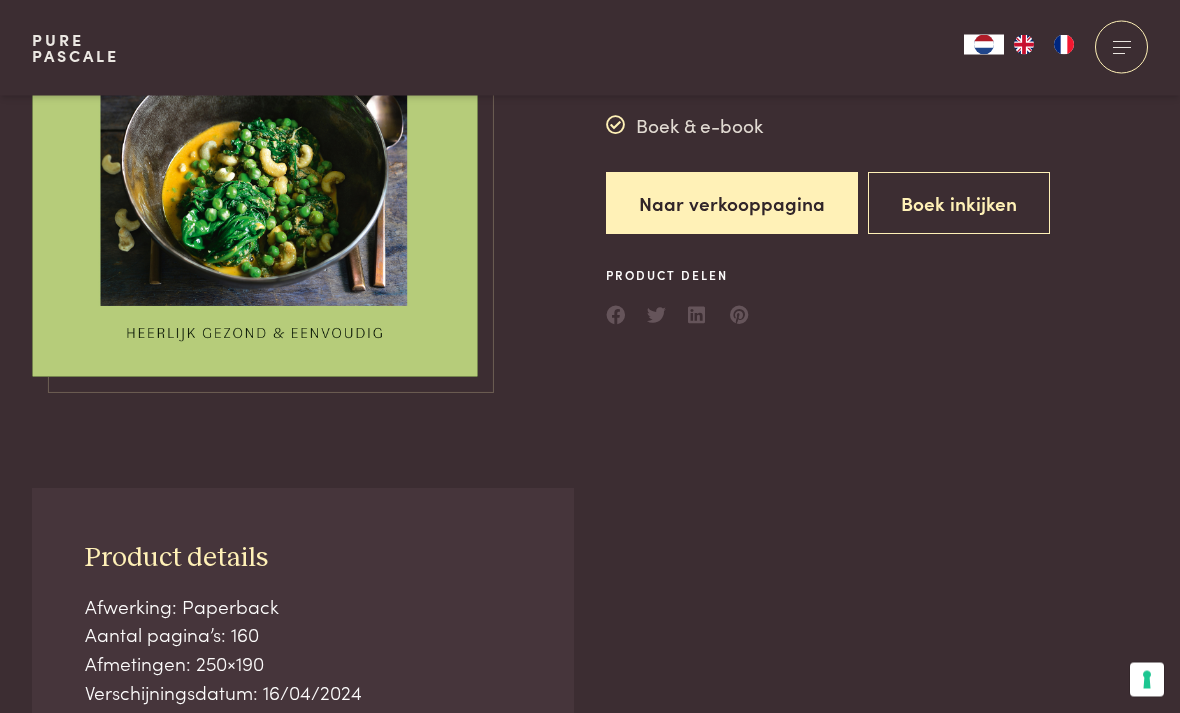 click on "Boek inkijken" at bounding box center (959, 204) 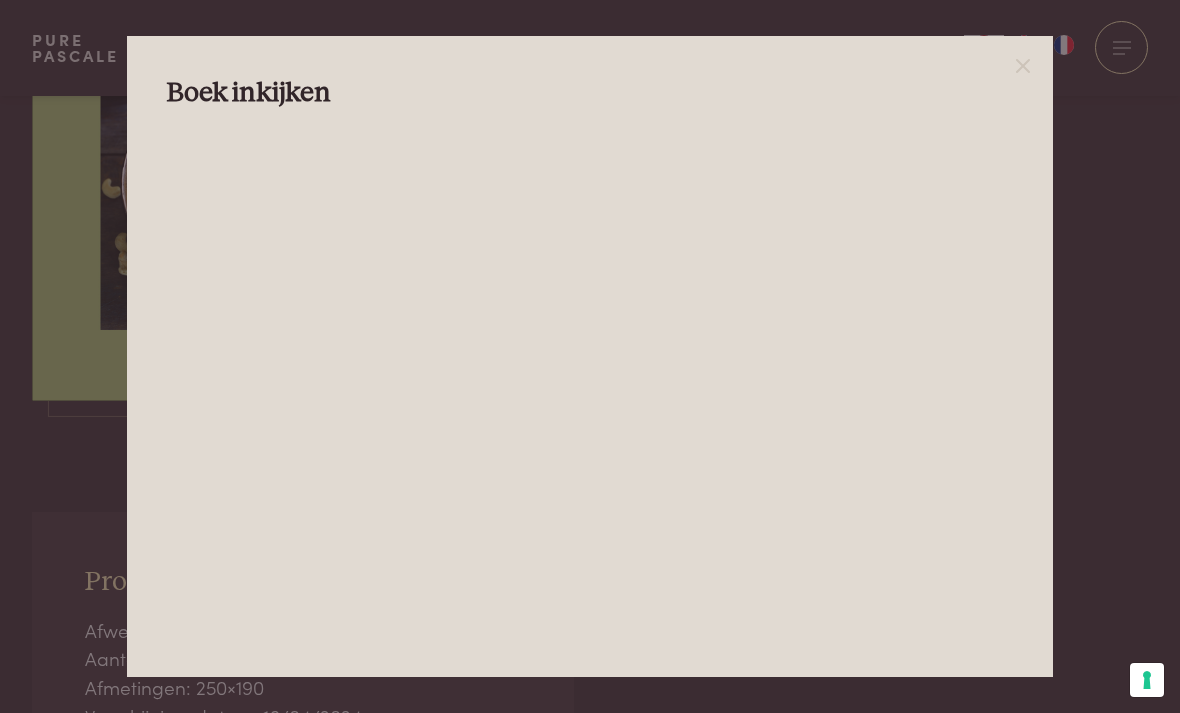 scroll, scrollTop: 285, scrollLeft: 0, axis: vertical 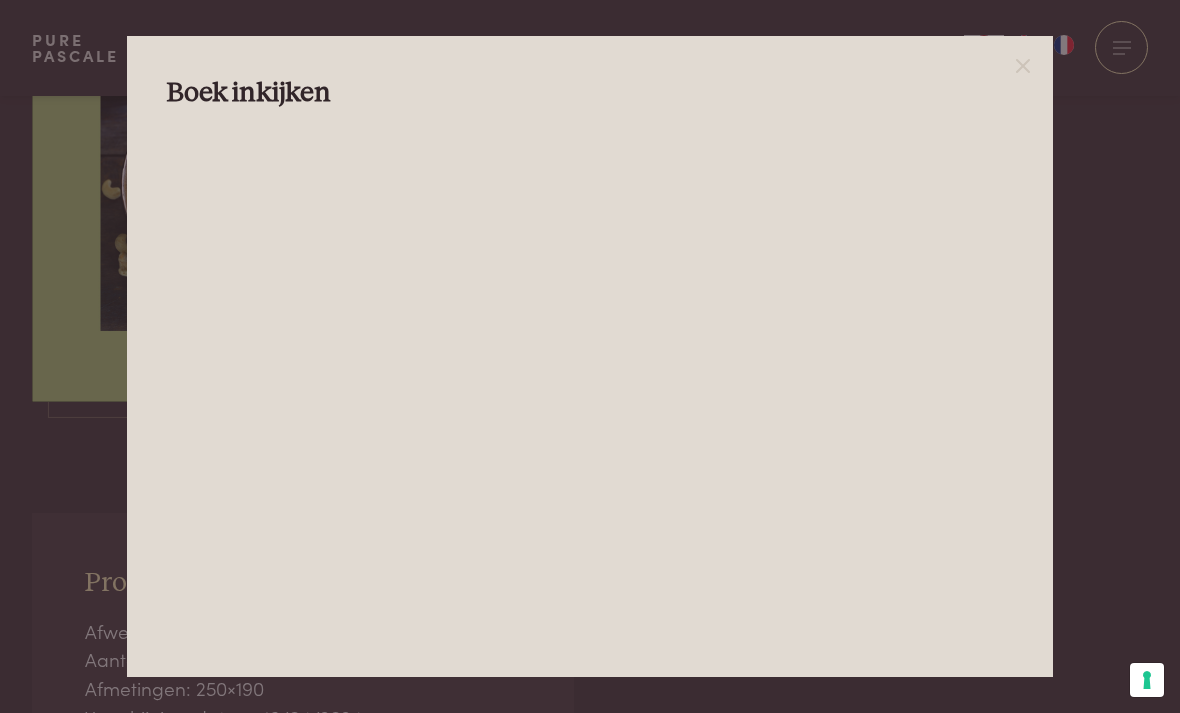 click 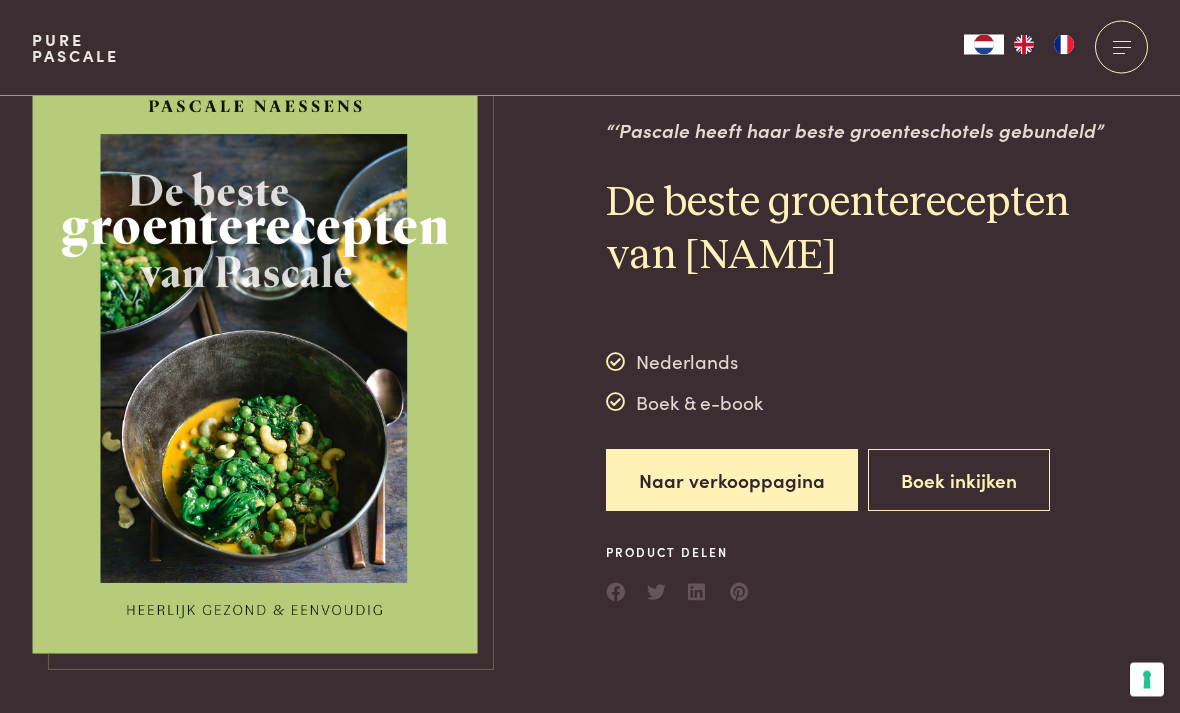 scroll, scrollTop: 33, scrollLeft: 0, axis: vertical 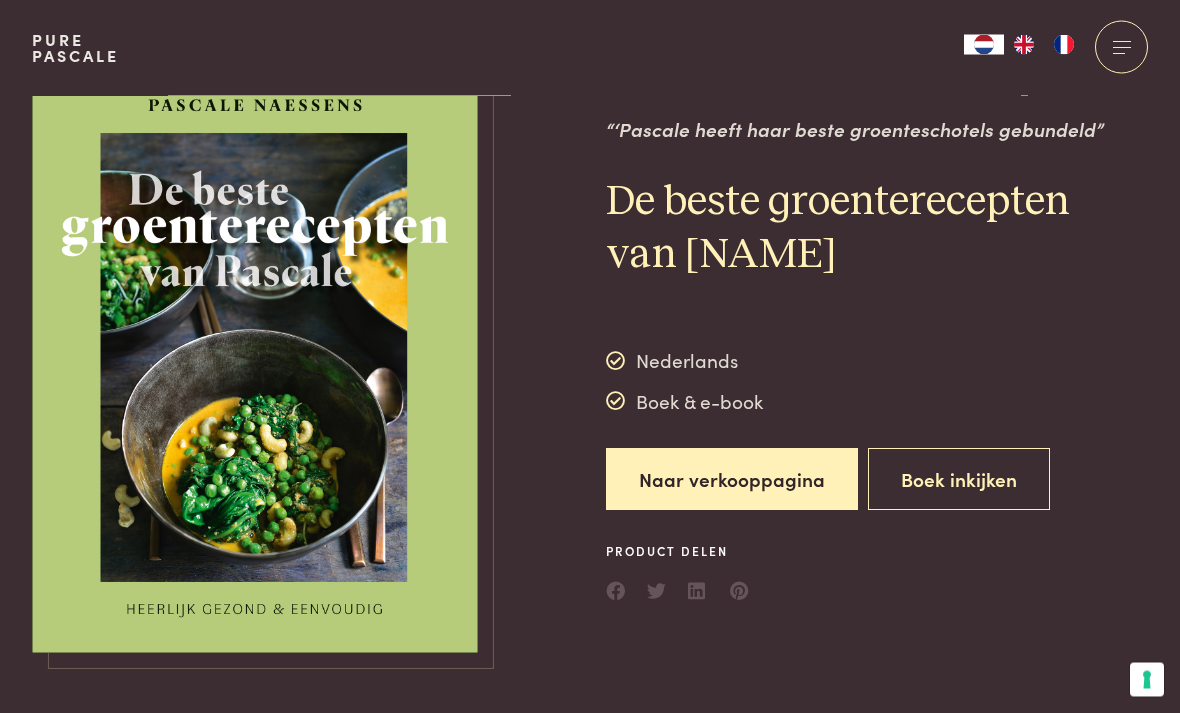 click on "Naar verkooppagina" at bounding box center (732, 480) 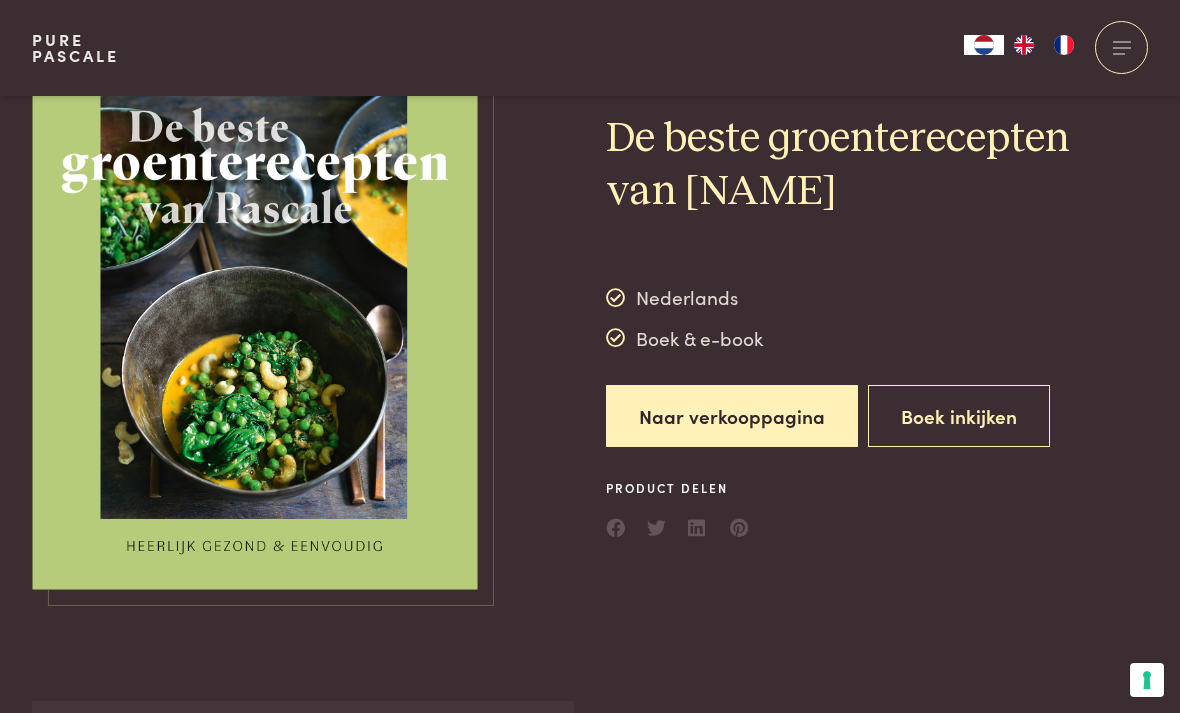 scroll, scrollTop: 98, scrollLeft: 0, axis: vertical 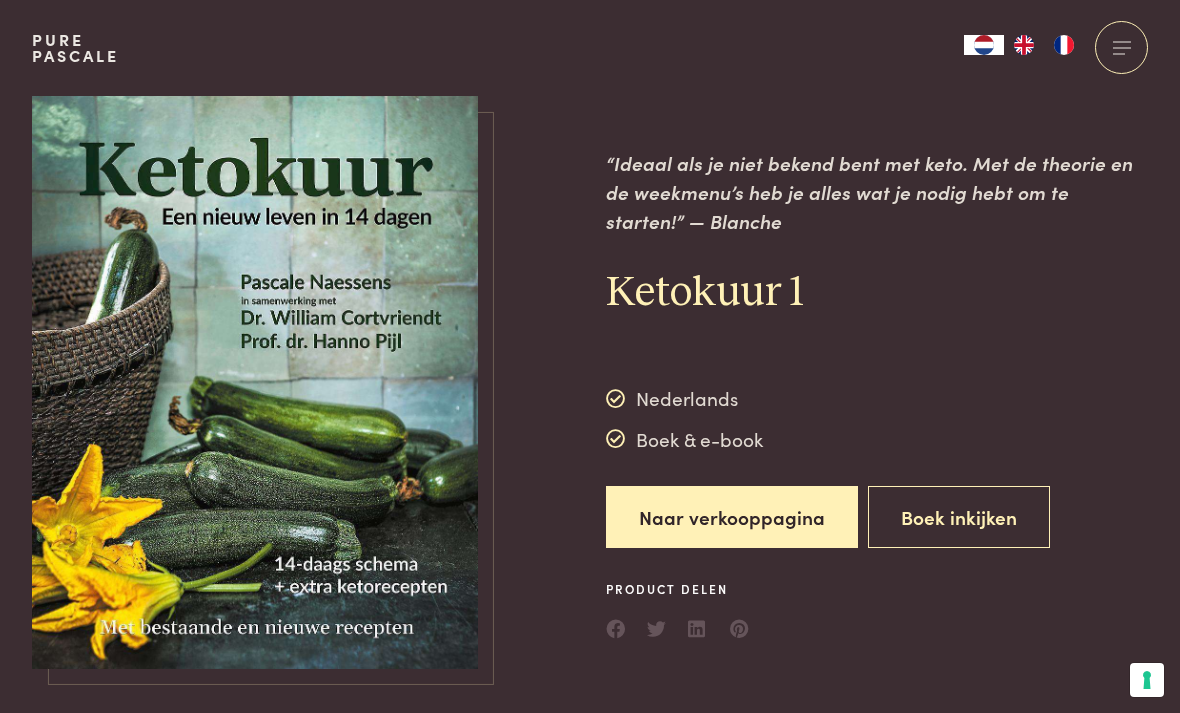 click on "Boek inkijken" at bounding box center [959, 517] 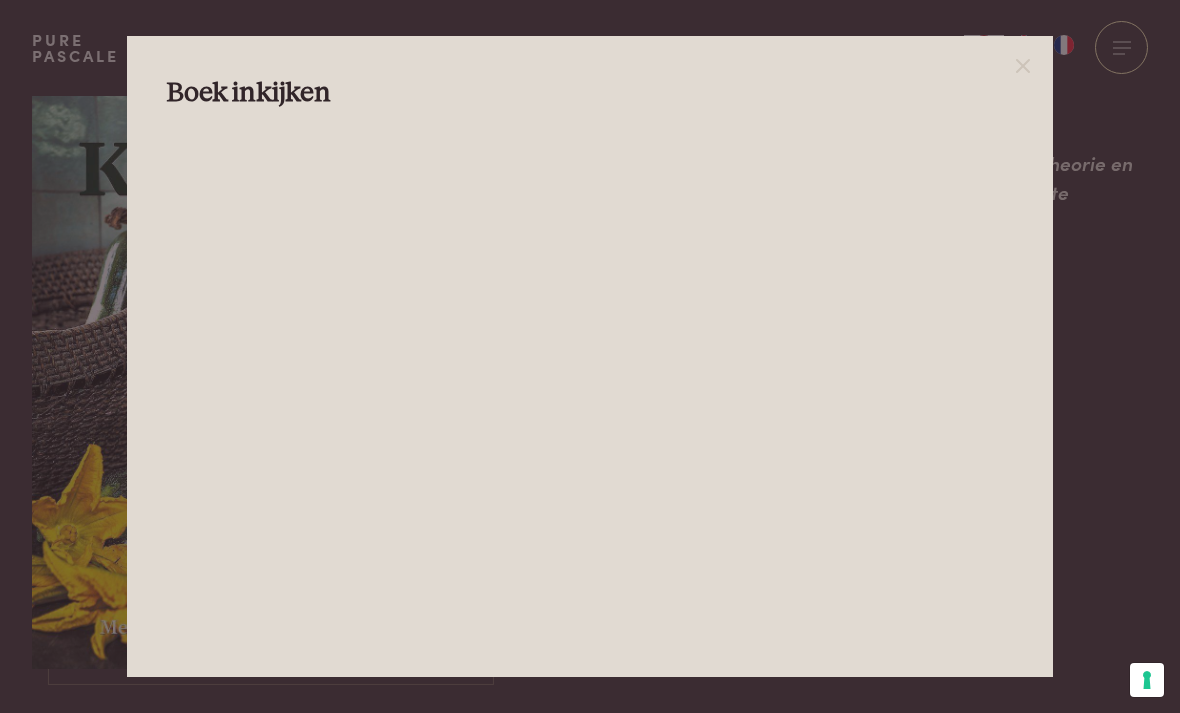 click 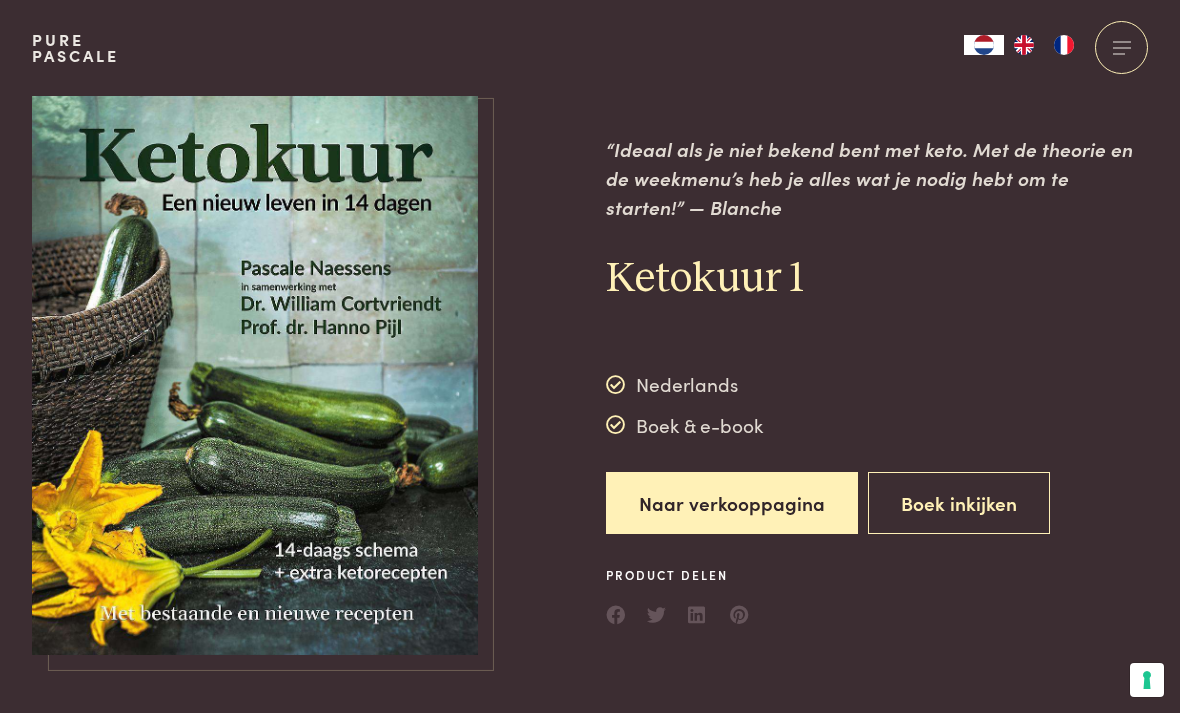scroll, scrollTop: 0, scrollLeft: 0, axis: both 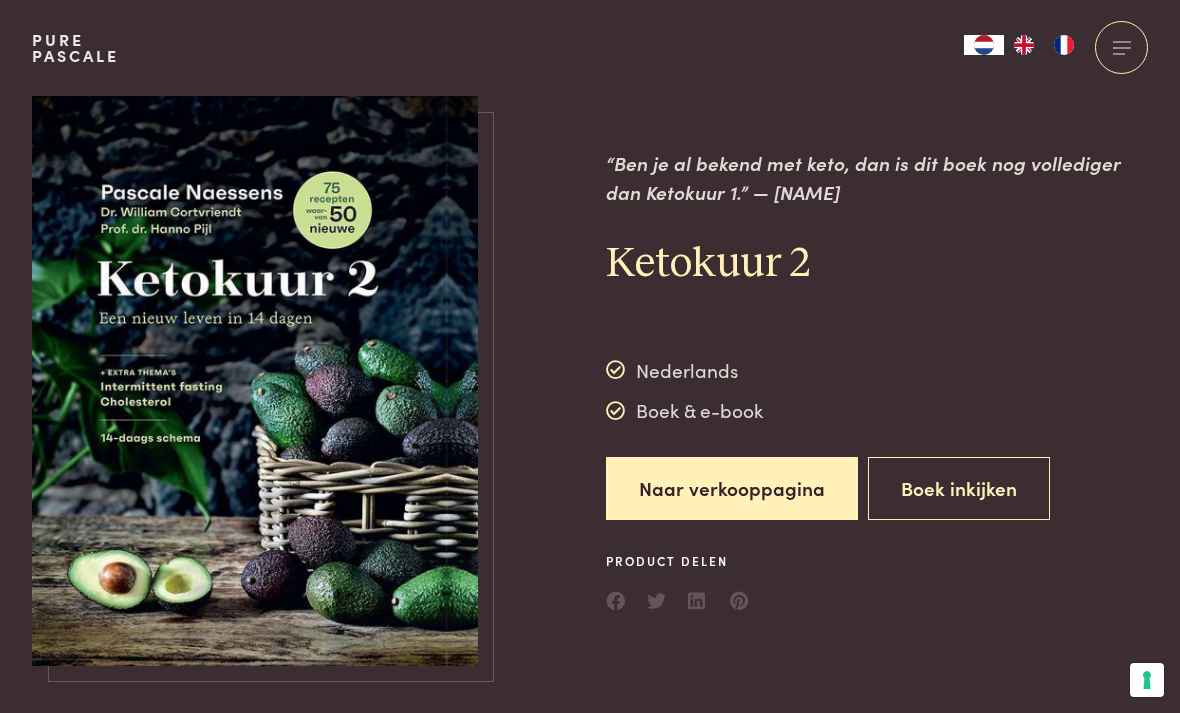 click on "Boek inkijken" at bounding box center (959, 488) 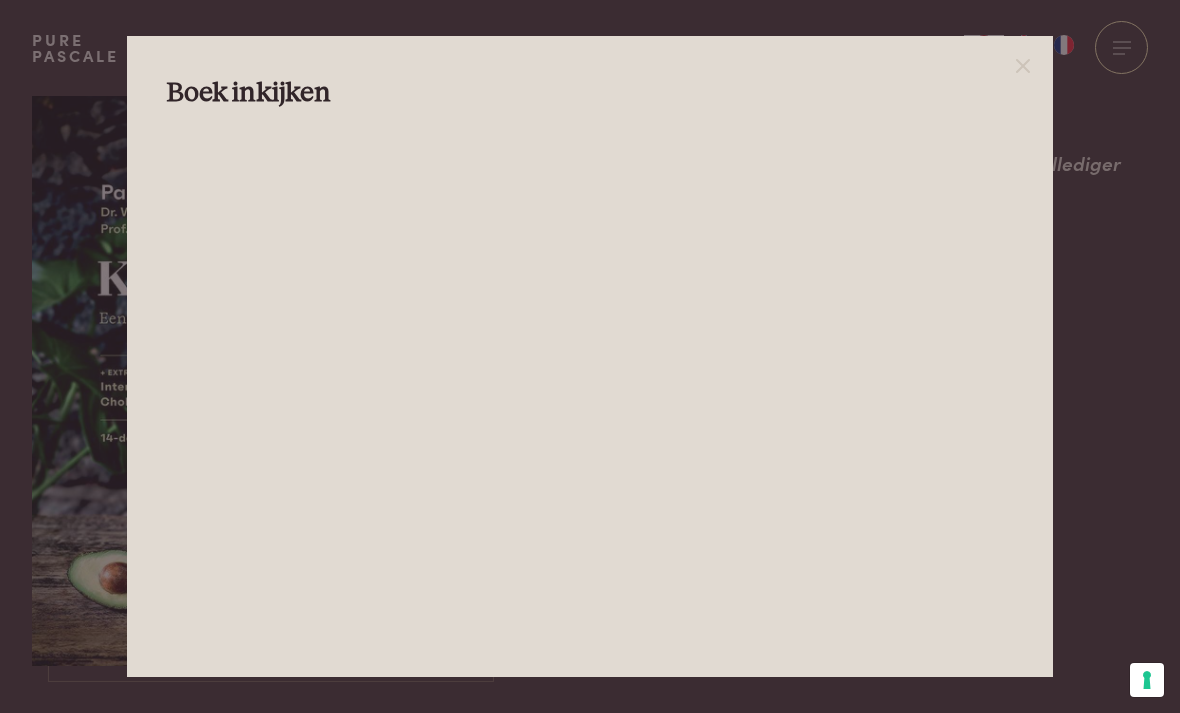 click 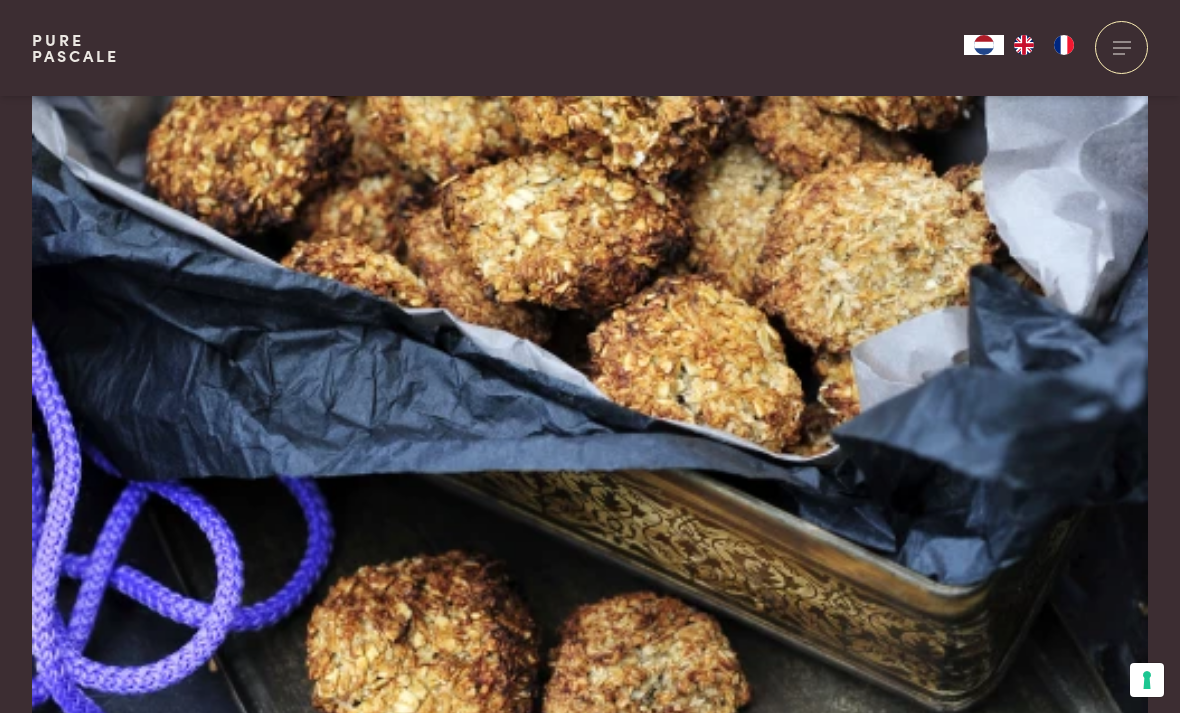 scroll, scrollTop: 3983, scrollLeft: 0, axis: vertical 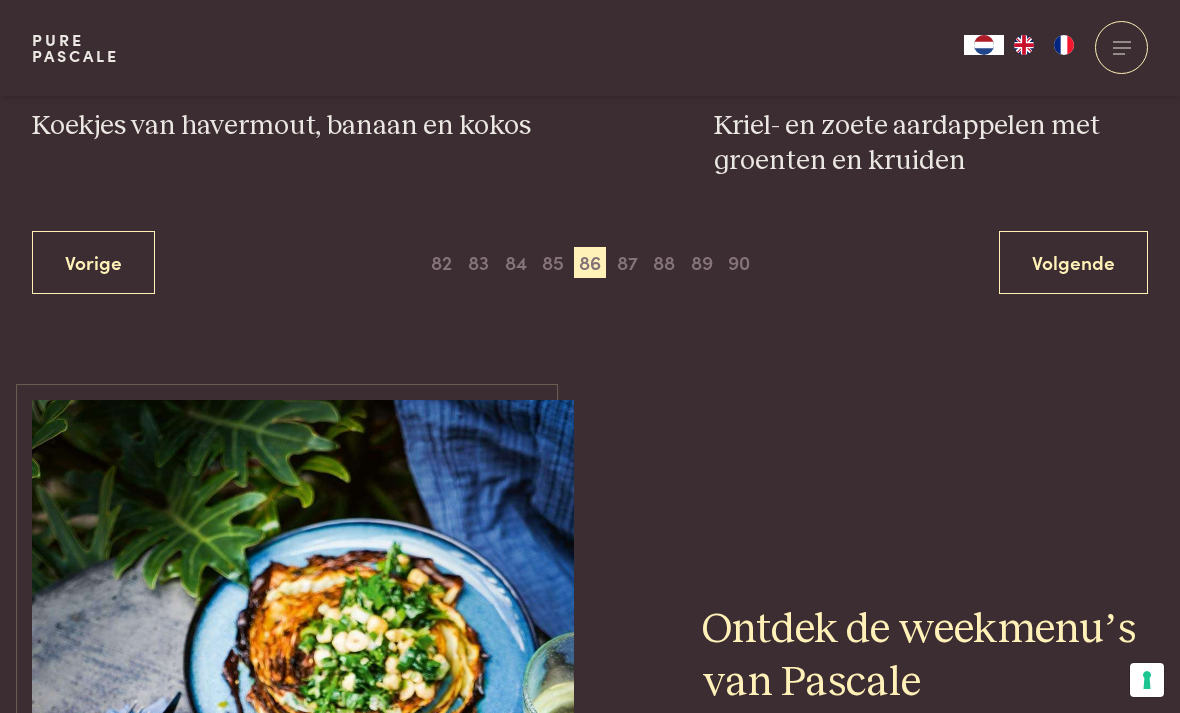 click on "87" at bounding box center [627, 263] 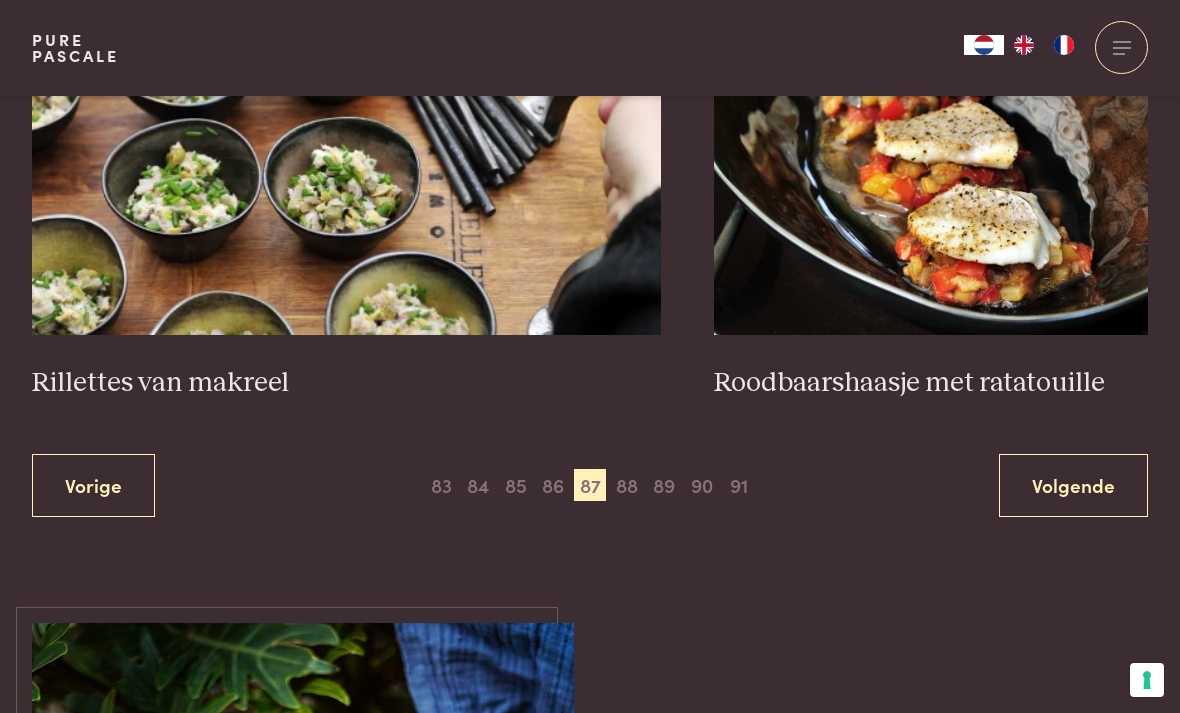scroll, scrollTop: 3604, scrollLeft: 0, axis: vertical 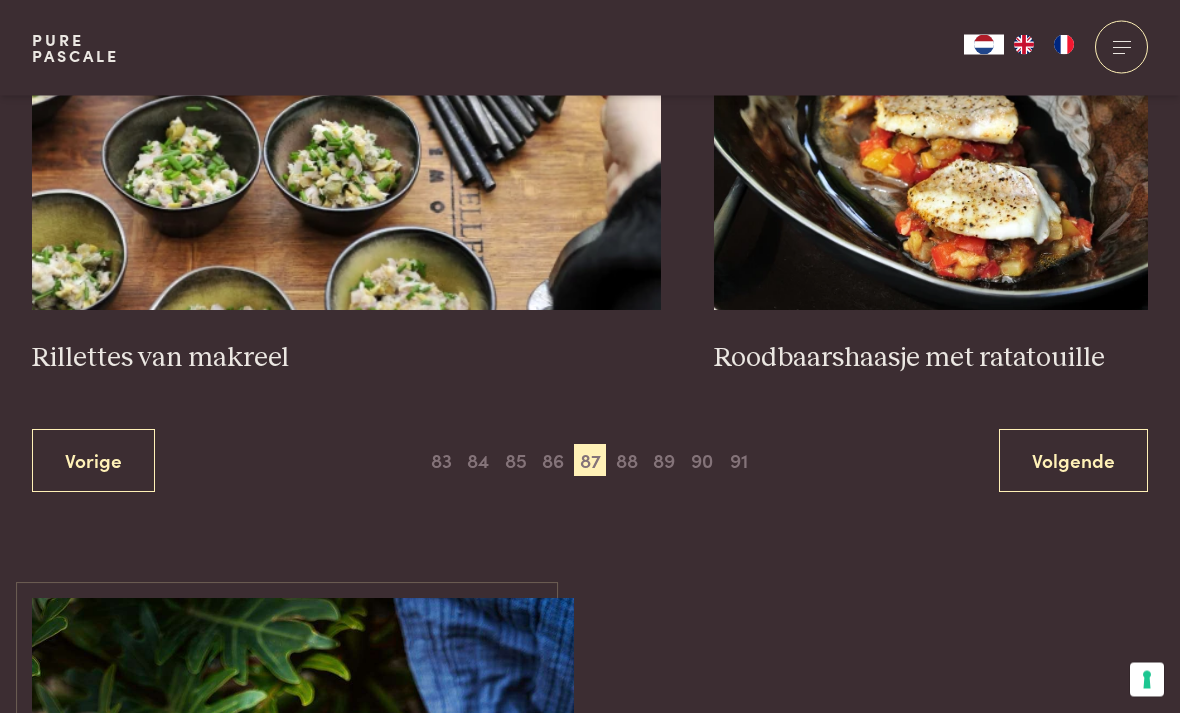 click on "88" at bounding box center (627, 461) 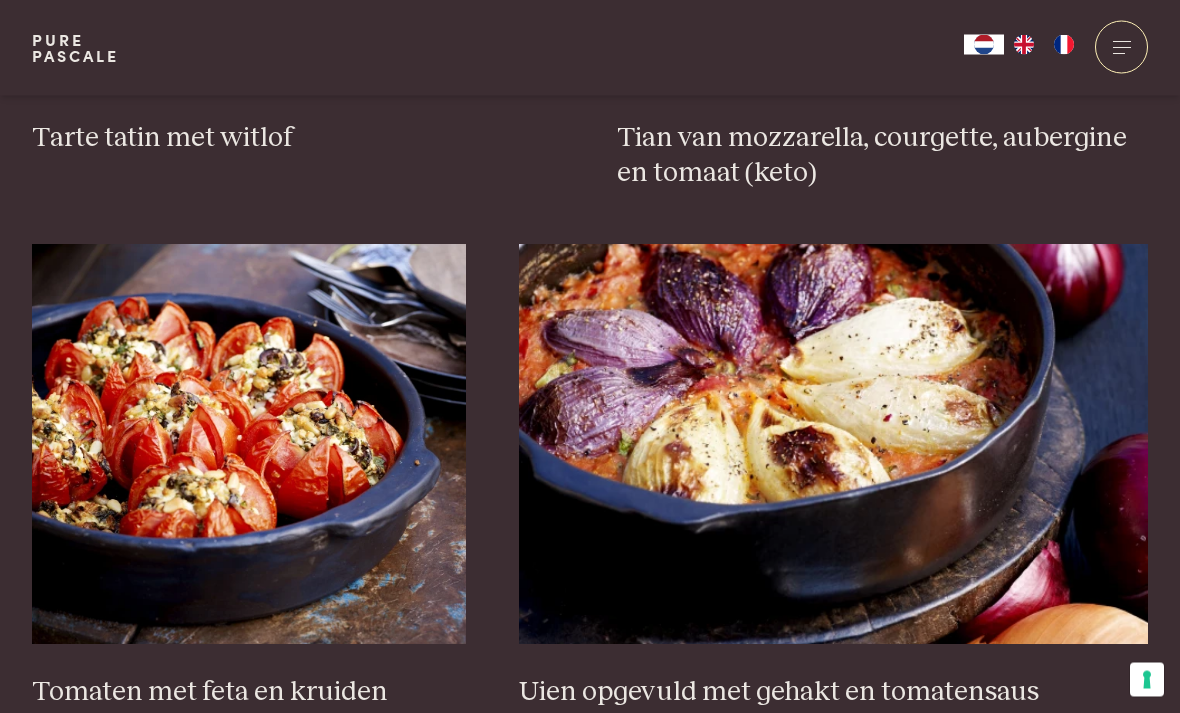 scroll, scrollTop: 2786, scrollLeft: 0, axis: vertical 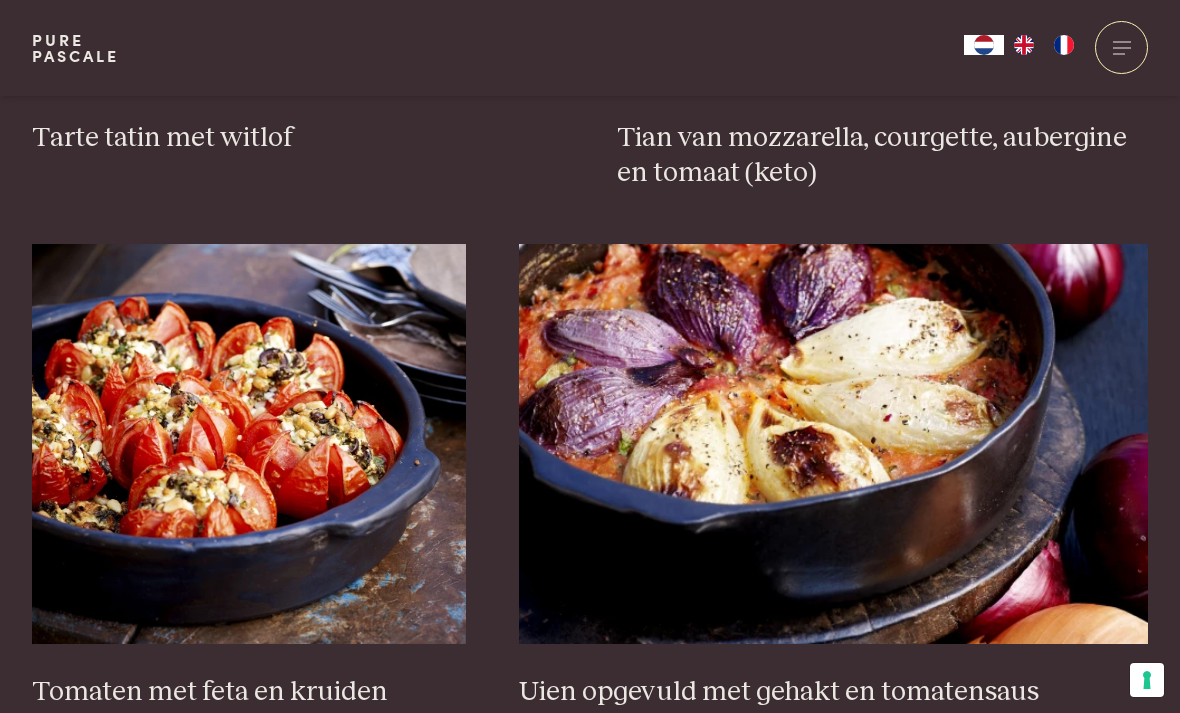 click at bounding box center [833, 444] 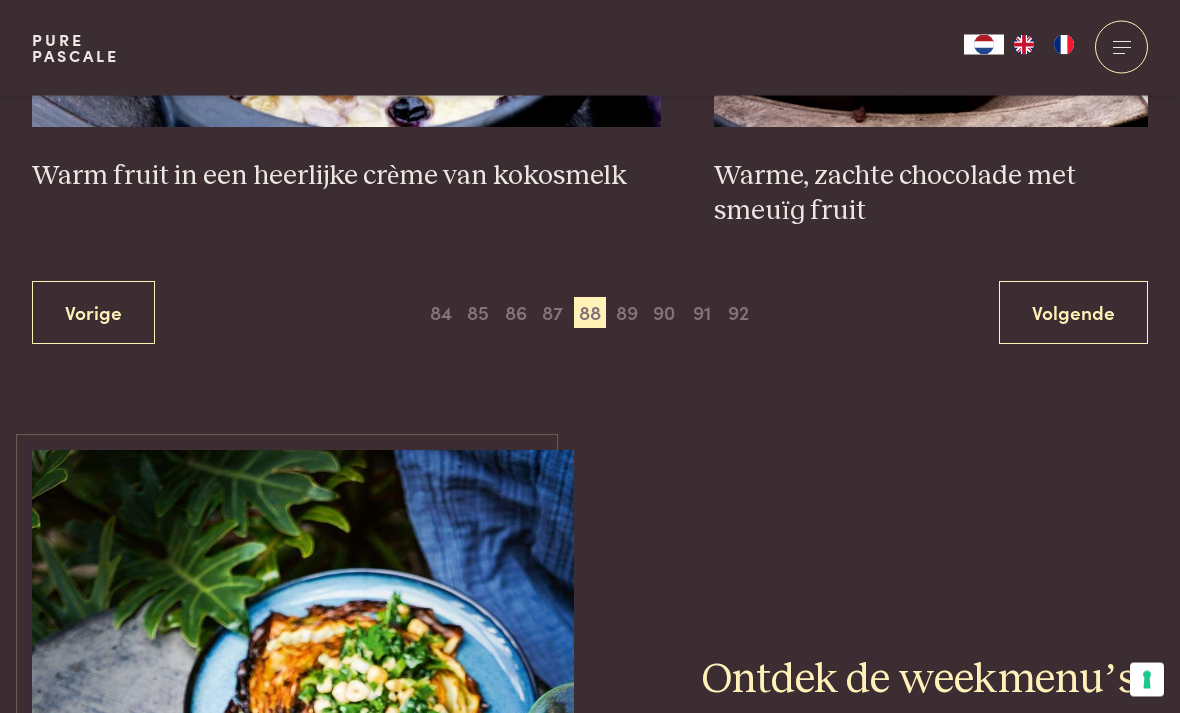 scroll, scrollTop: 3829, scrollLeft: 0, axis: vertical 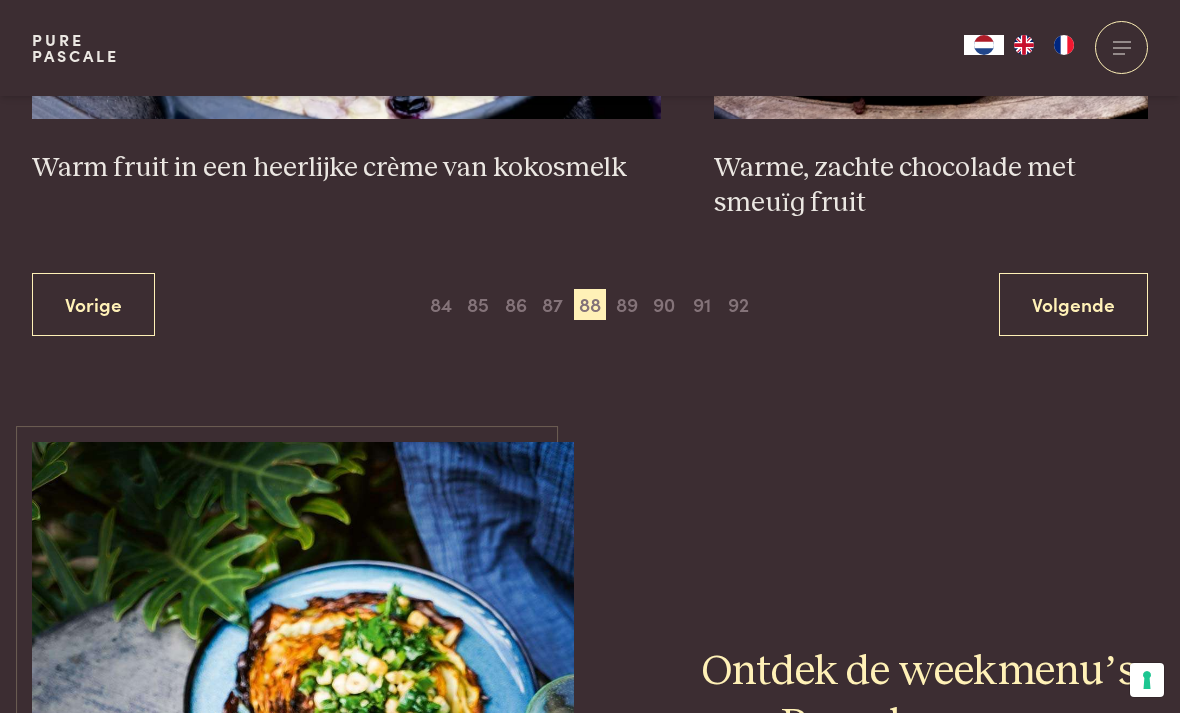 click on "89" at bounding box center [627, 305] 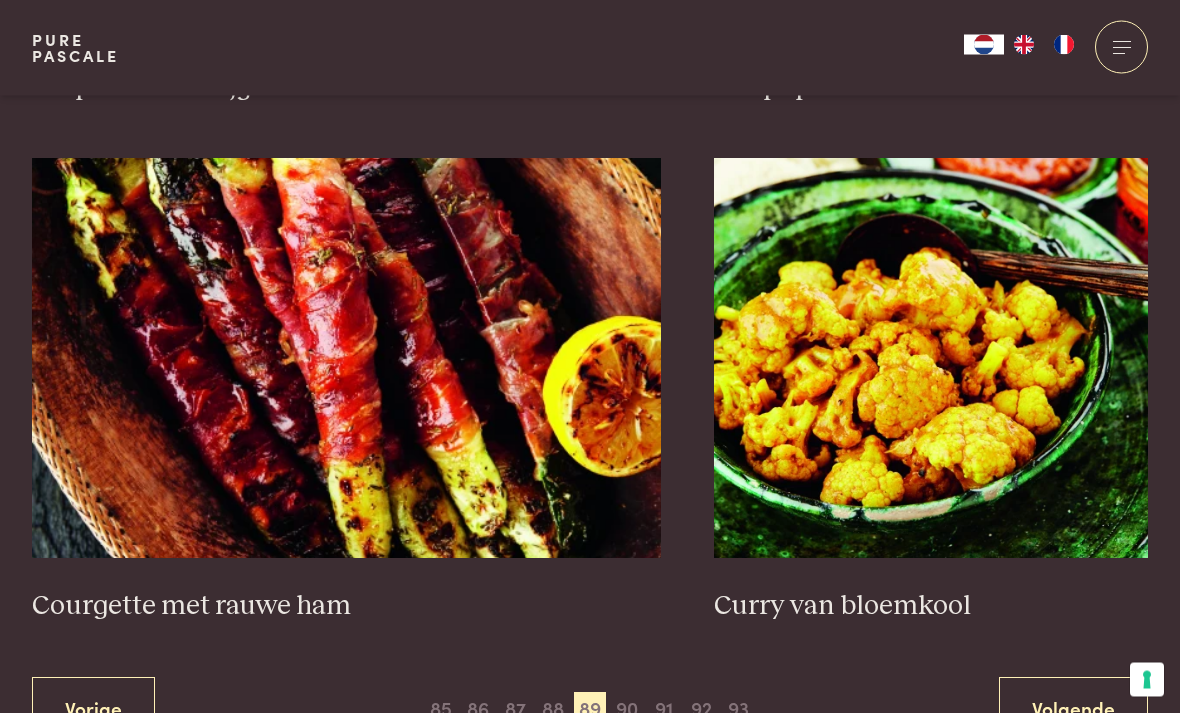 scroll, scrollTop: 3357, scrollLeft: 0, axis: vertical 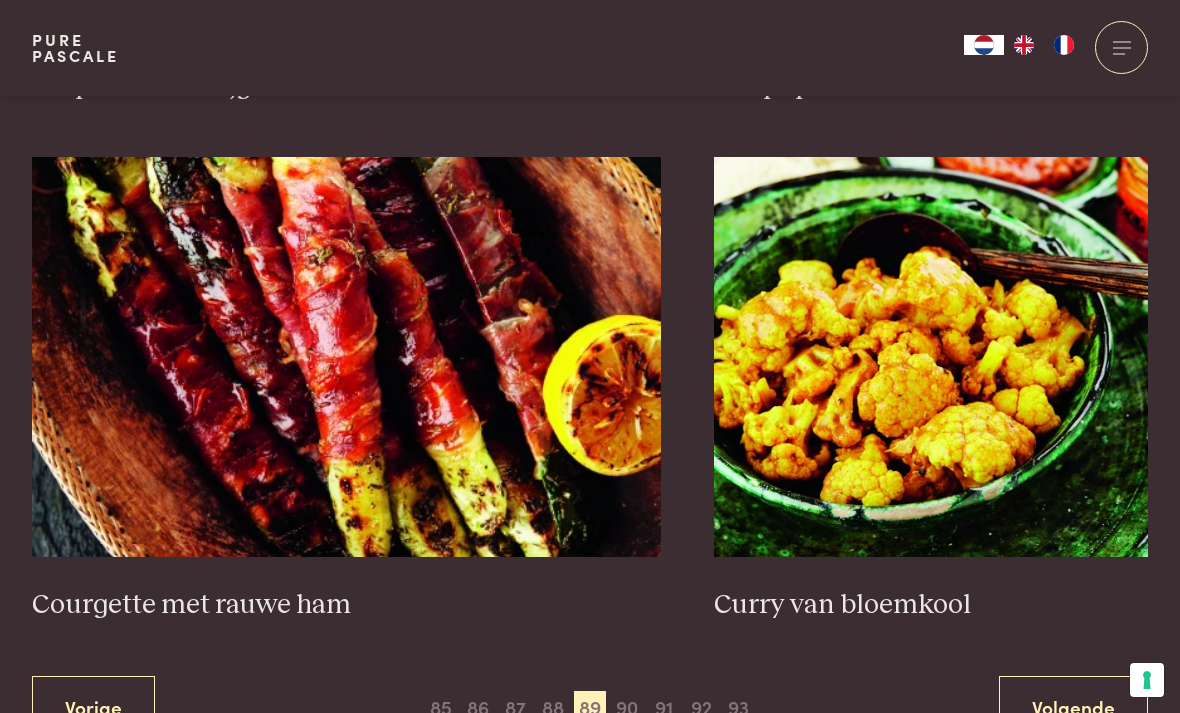 click on "90" at bounding box center [627, 707] 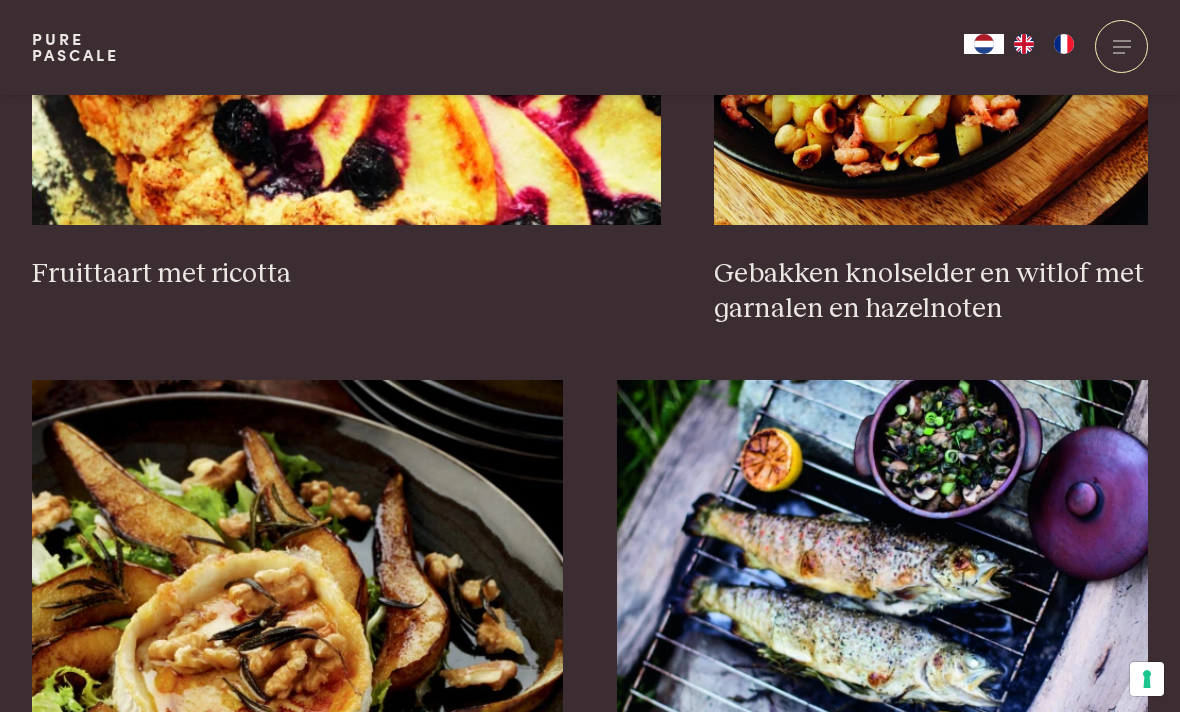 scroll, scrollTop: 2096, scrollLeft: 0, axis: vertical 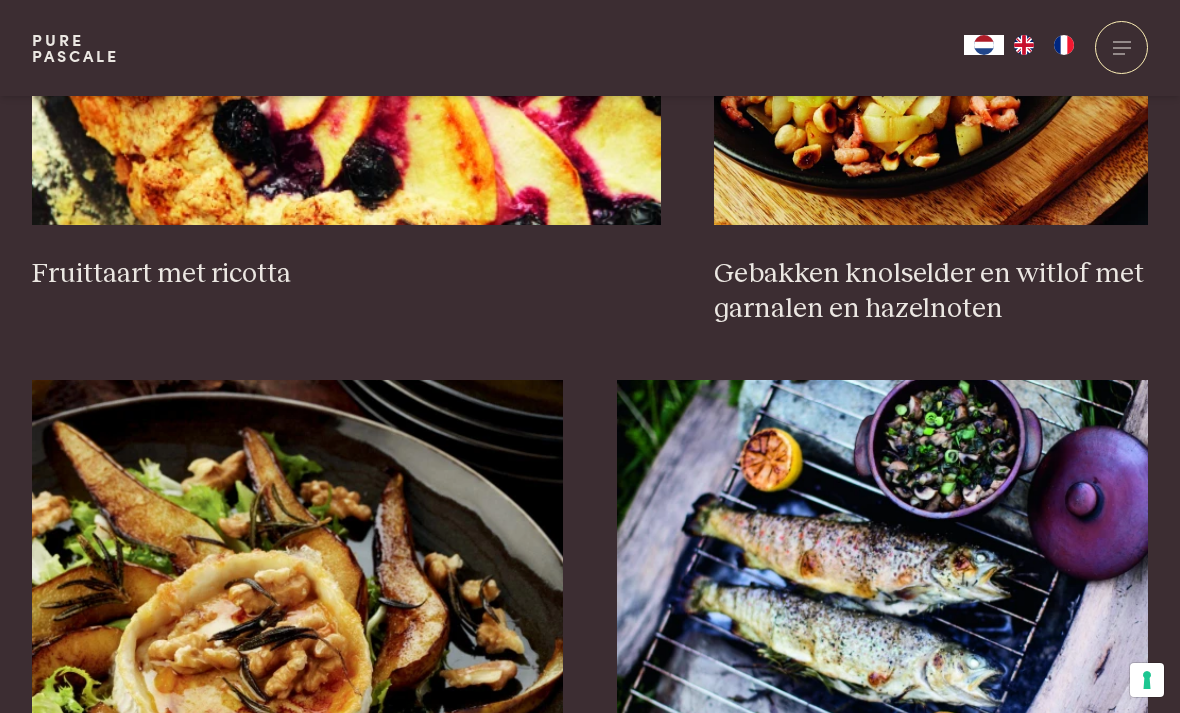 click on "Gebakken knolselder en witlof met garnalen en hazelnoten" at bounding box center [931, 291] 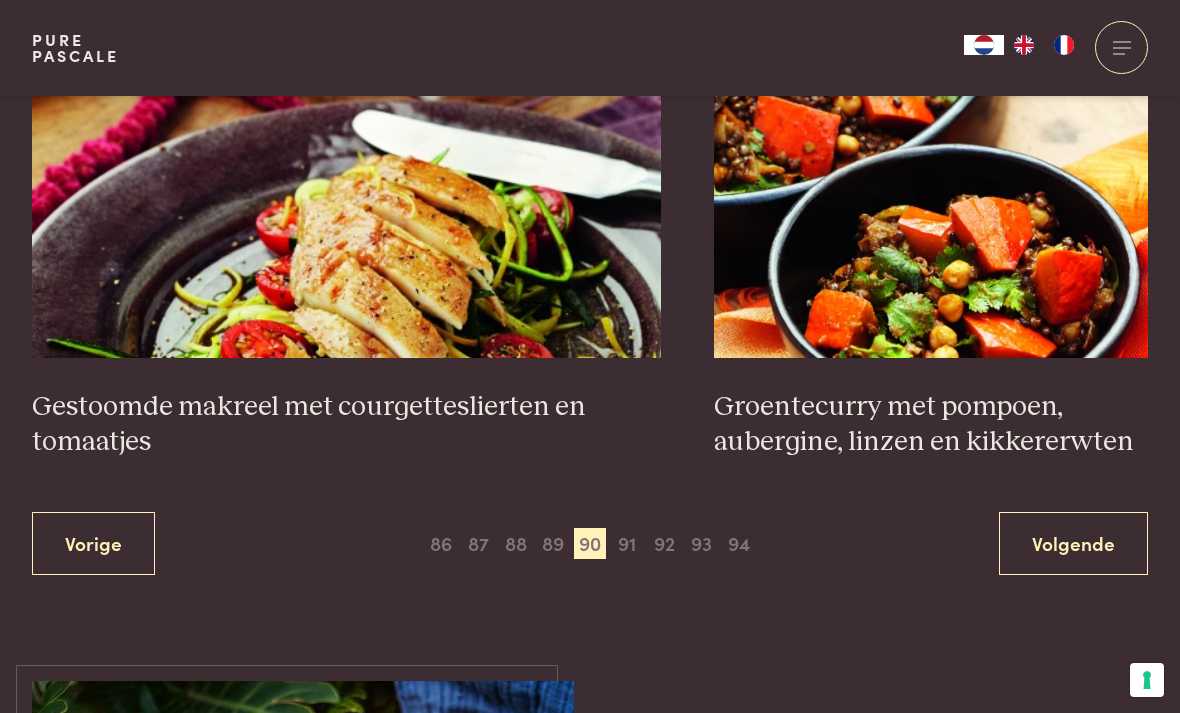 scroll, scrollTop: 3666, scrollLeft: 0, axis: vertical 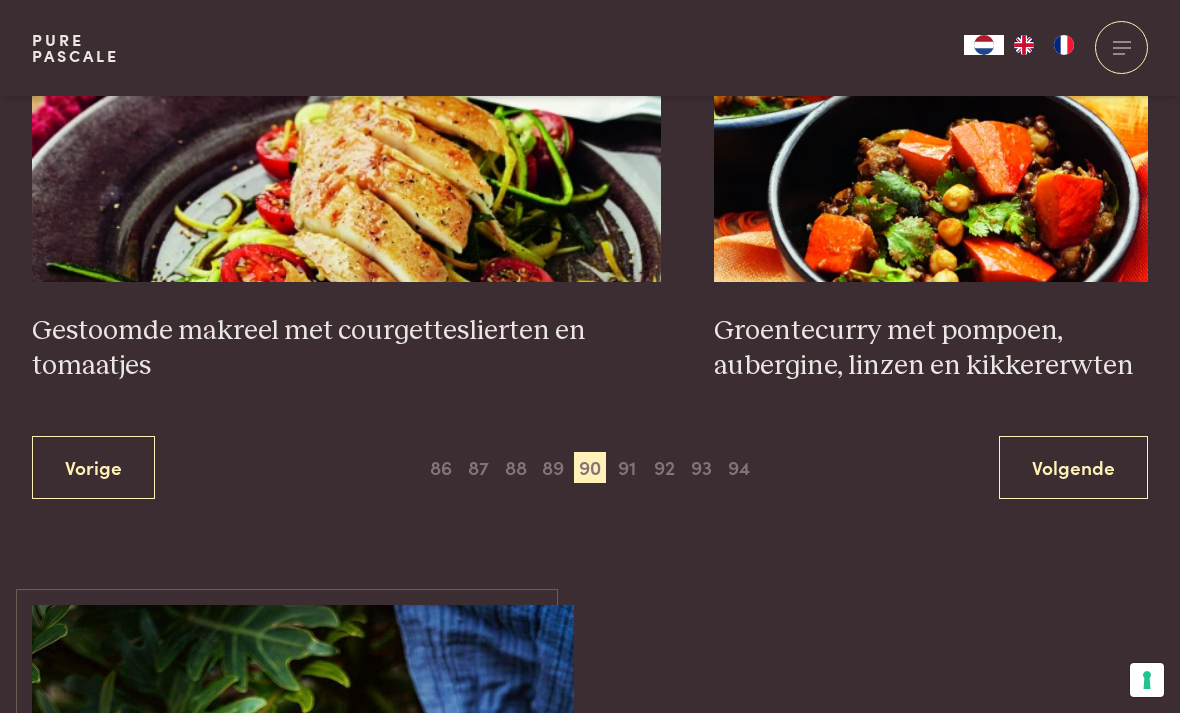 click on "91" at bounding box center [627, 468] 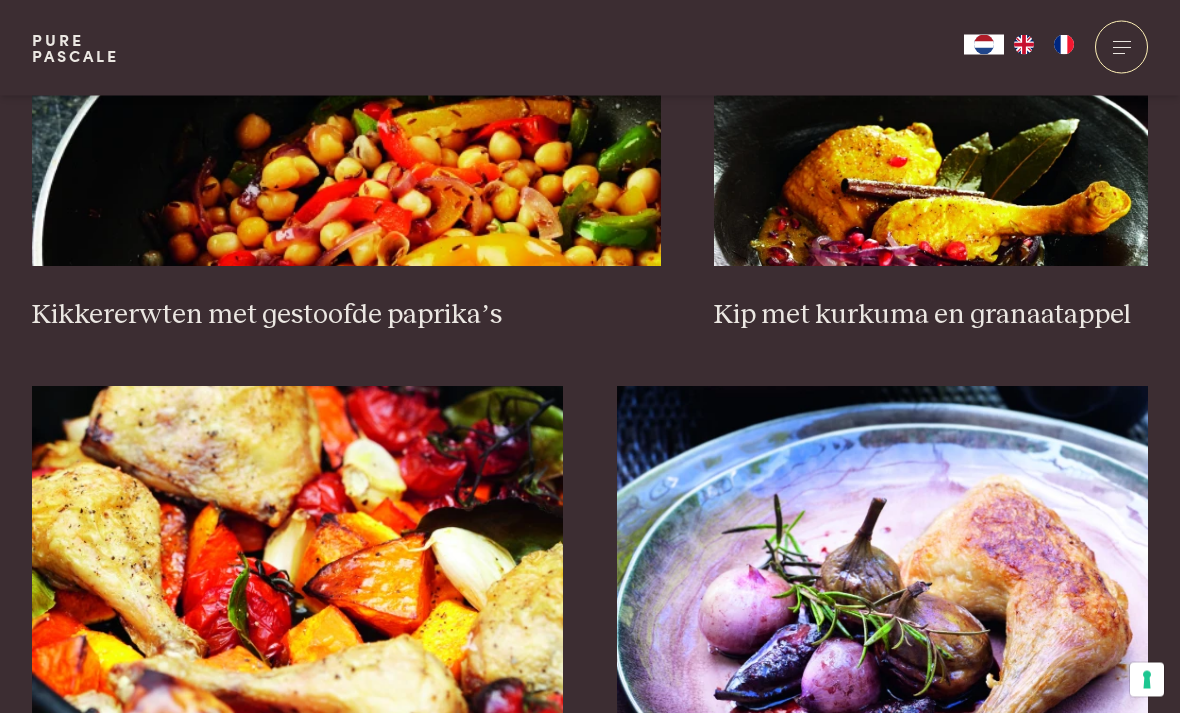 scroll, scrollTop: 2090, scrollLeft: 0, axis: vertical 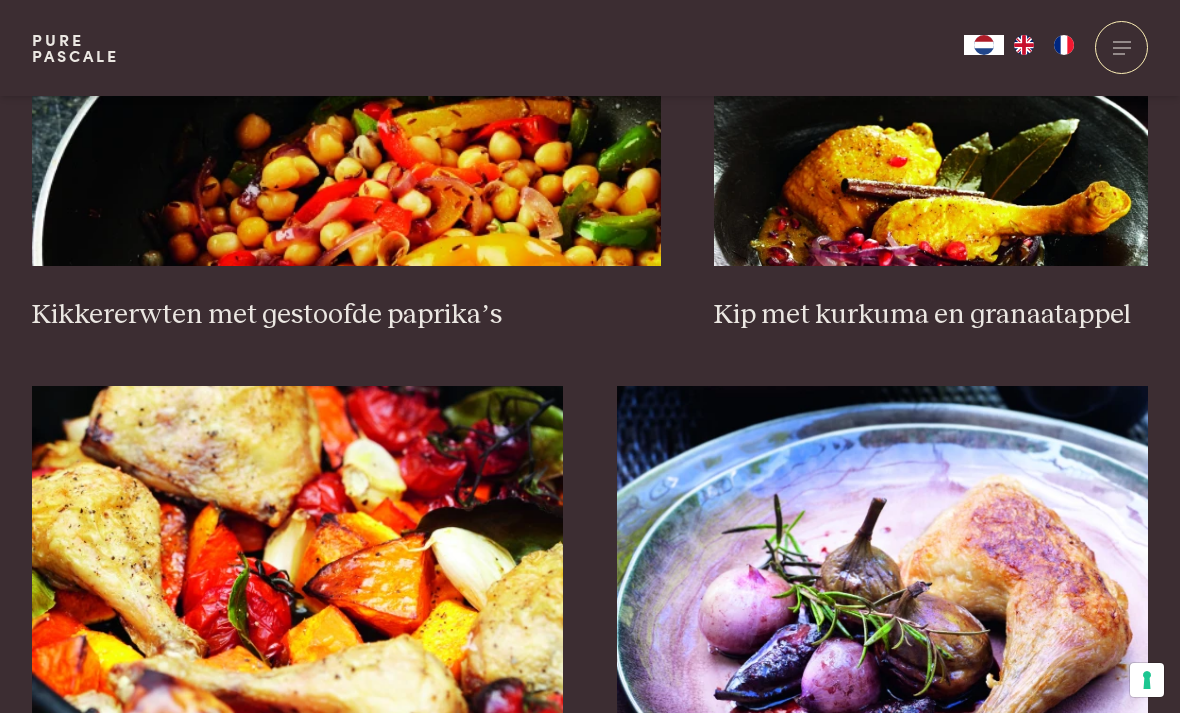 click on "Kikkererwten met gestoofde paprika’s" at bounding box center [346, 315] 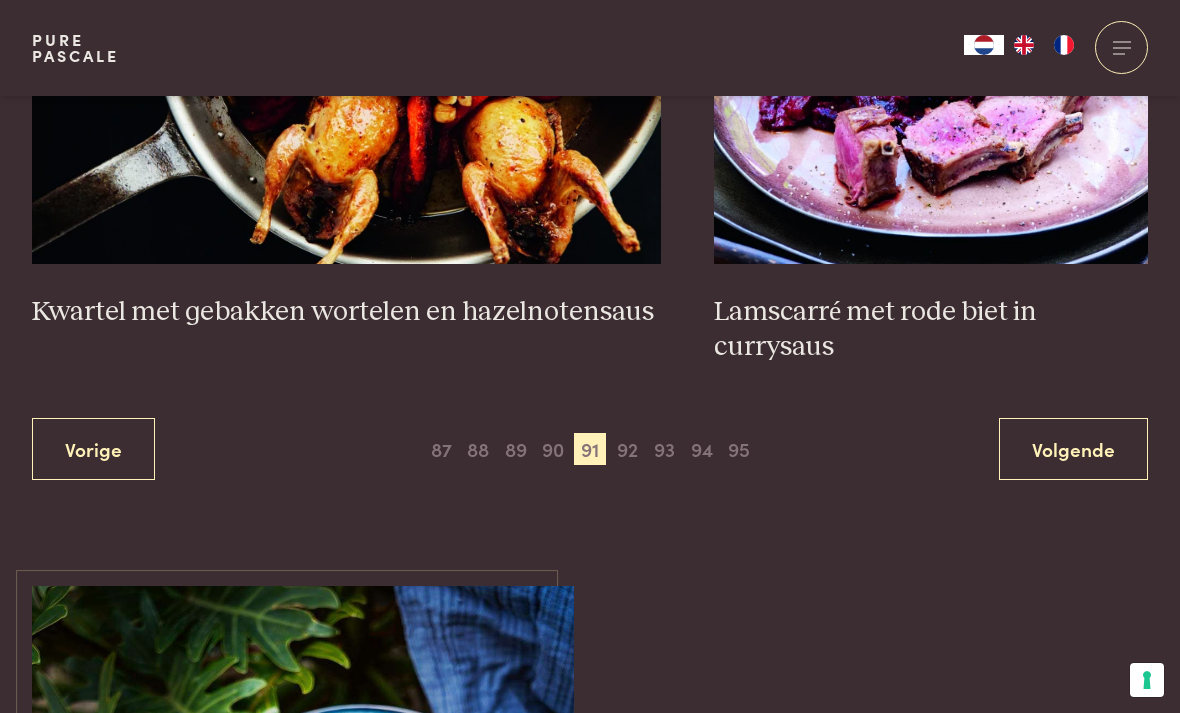 click on "92" at bounding box center (627, 449) 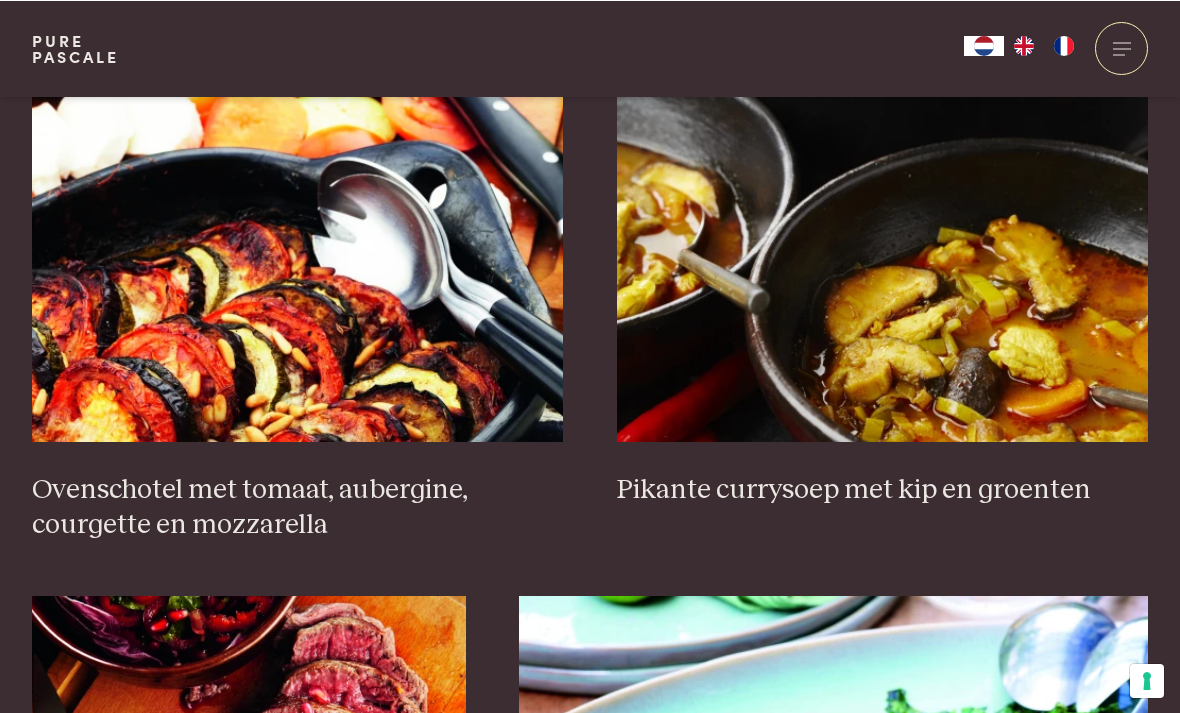 scroll, scrollTop: 2434, scrollLeft: 0, axis: vertical 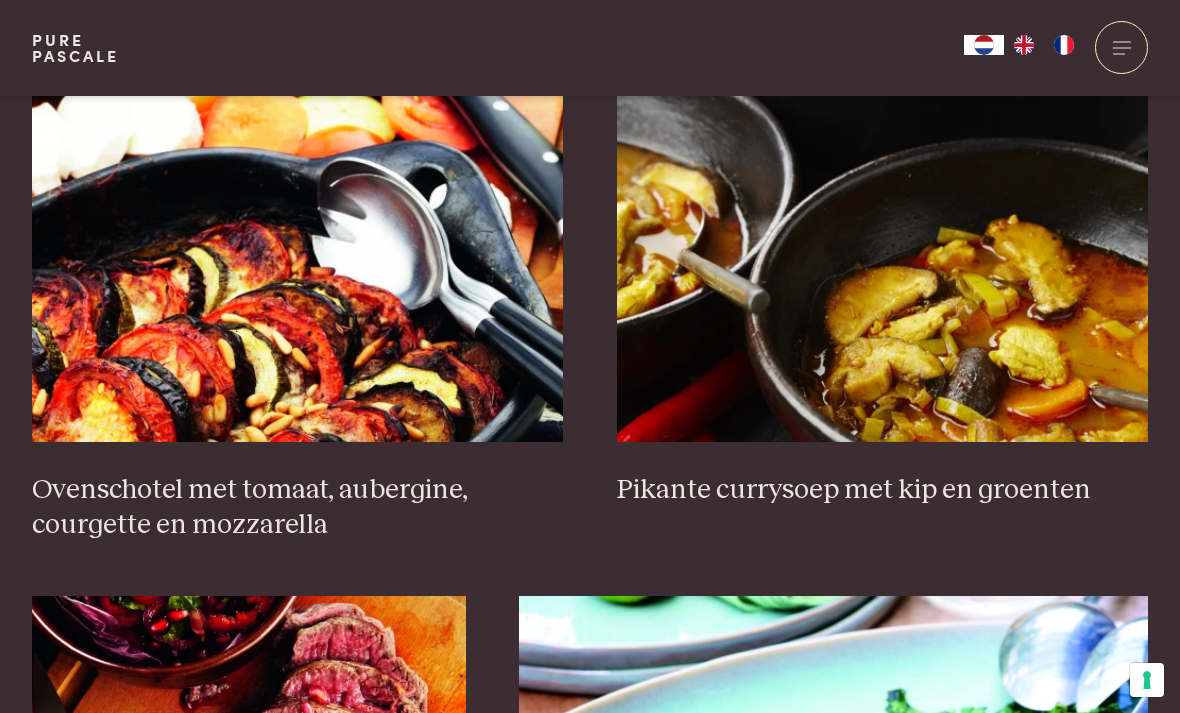 click at bounding box center [883, 242] 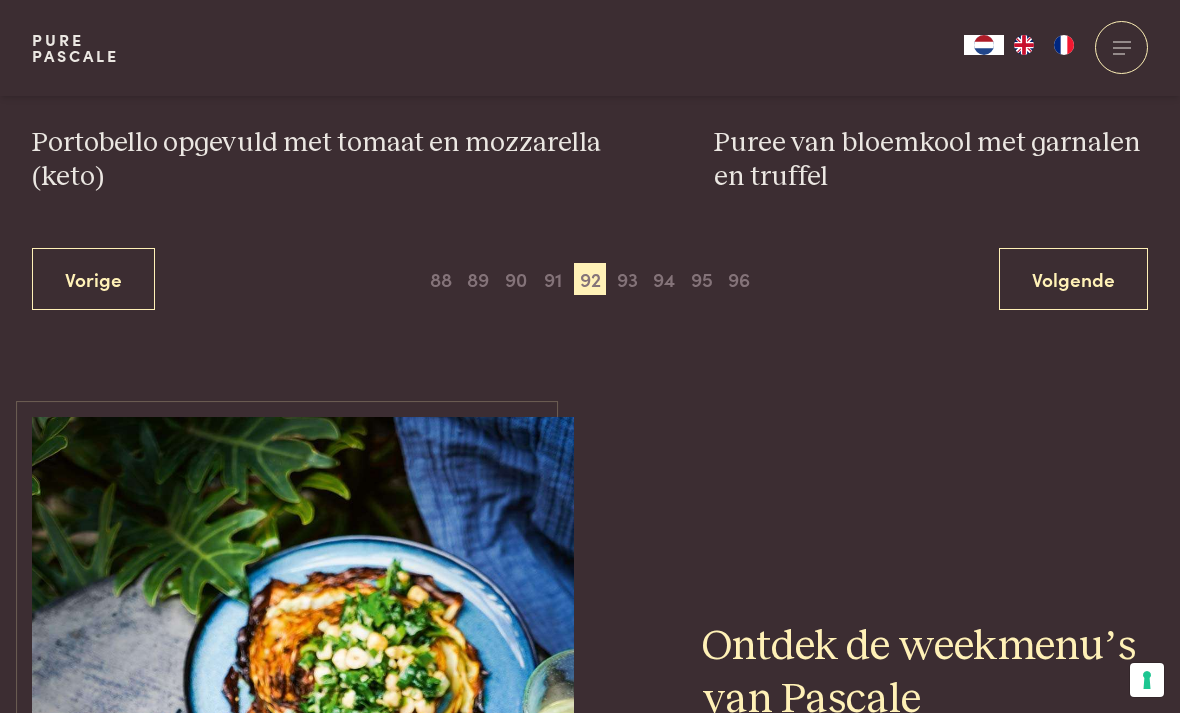 click on "93" at bounding box center [627, 279] 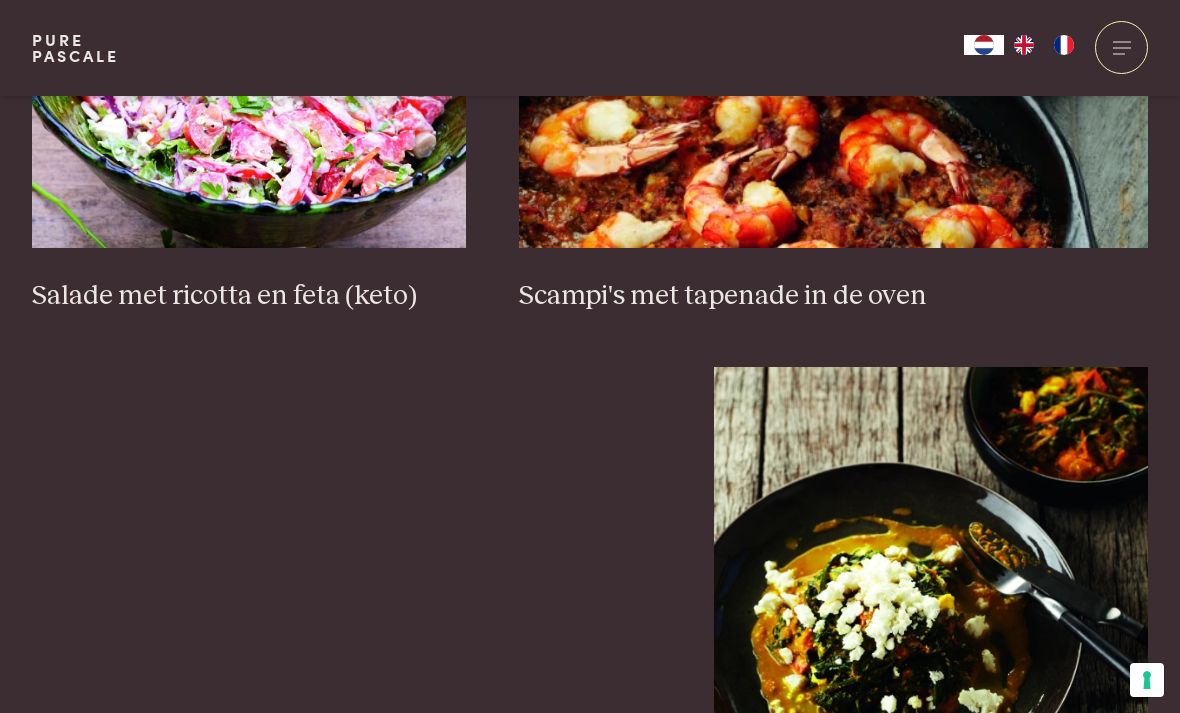 scroll, scrollTop: 3119, scrollLeft: 0, axis: vertical 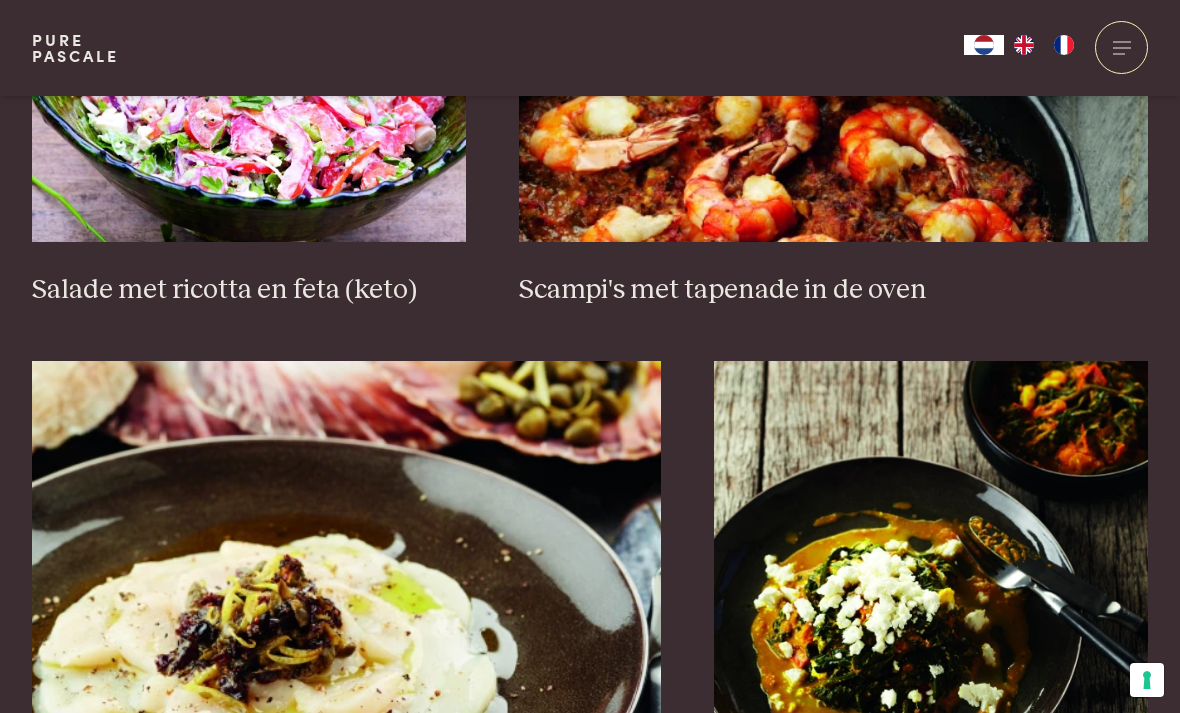 click at bounding box center (346, 561) 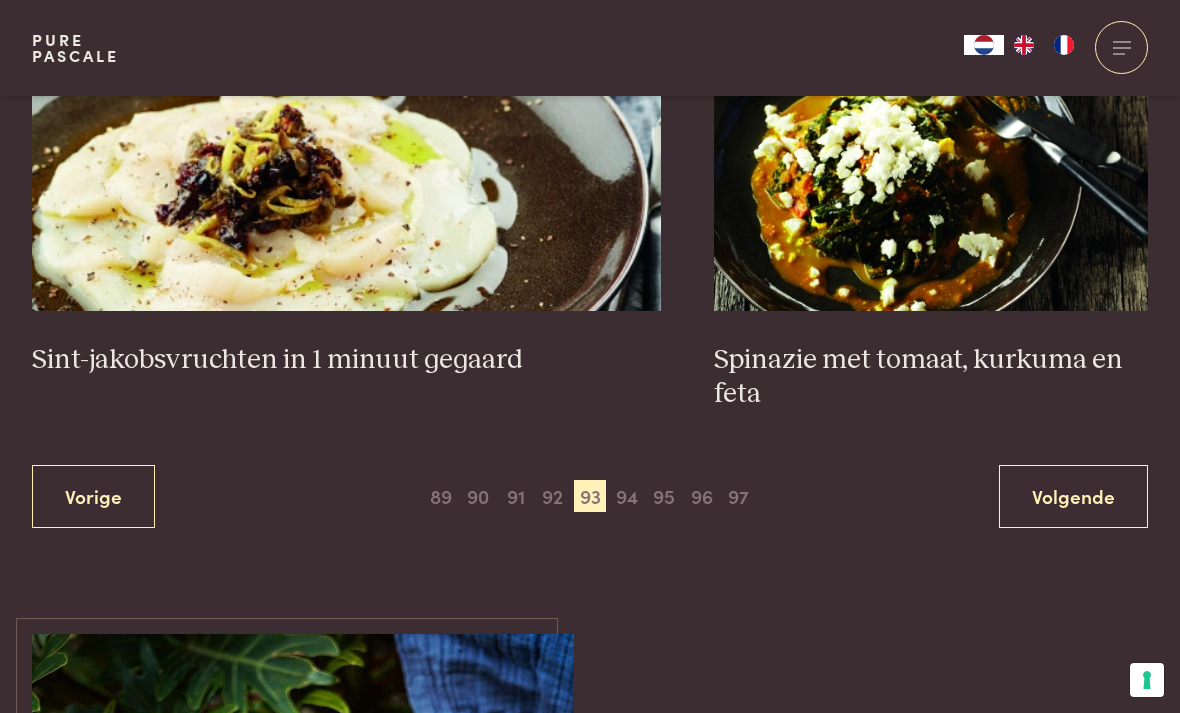 click on "94" at bounding box center (627, 496) 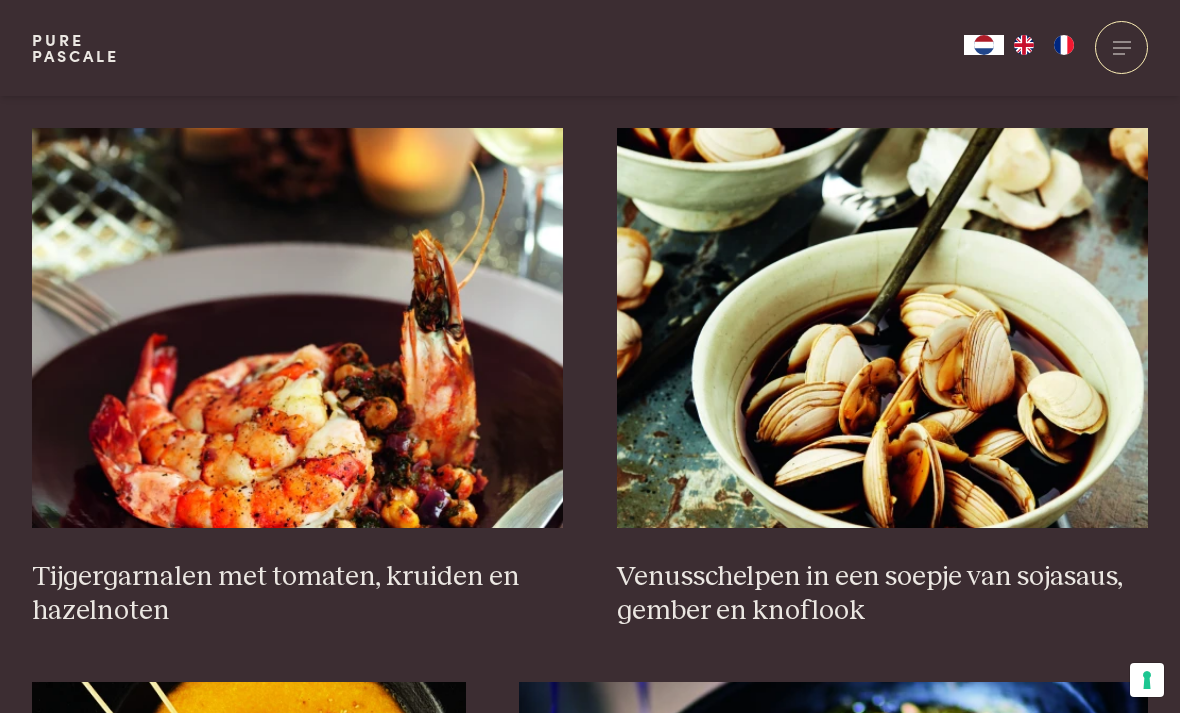 scroll, scrollTop: 483, scrollLeft: 0, axis: vertical 